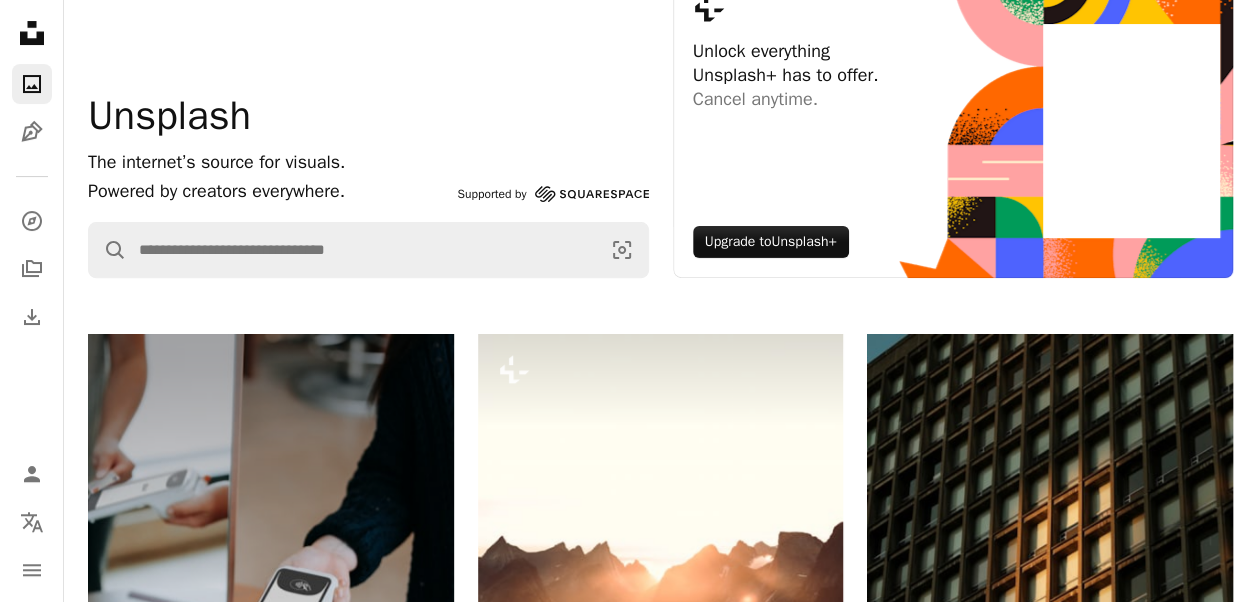 scroll, scrollTop: 0, scrollLeft: 0, axis: both 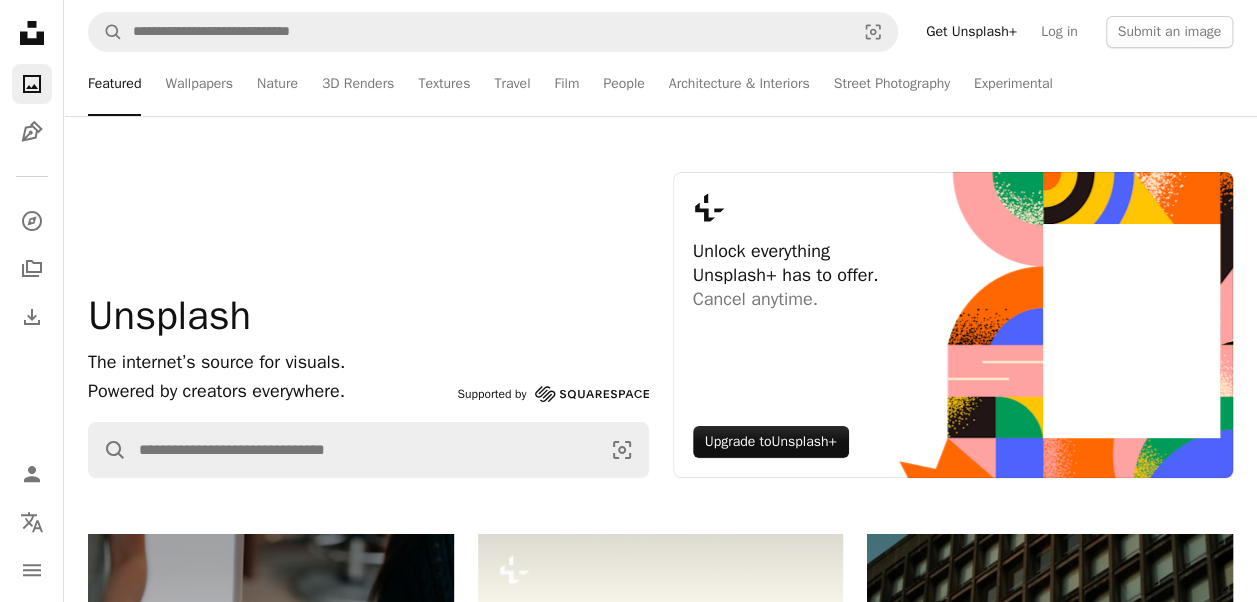 click at bounding box center [1131, 331] 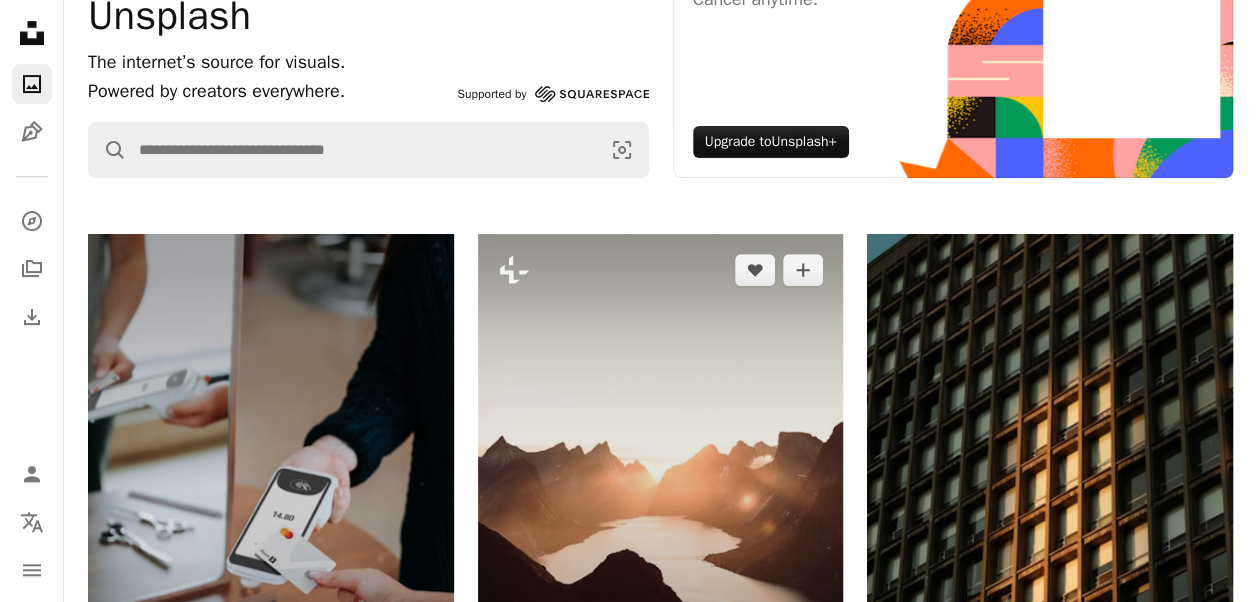 scroll, scrollTop: 600, scrollLeft: 0, axis: vertical 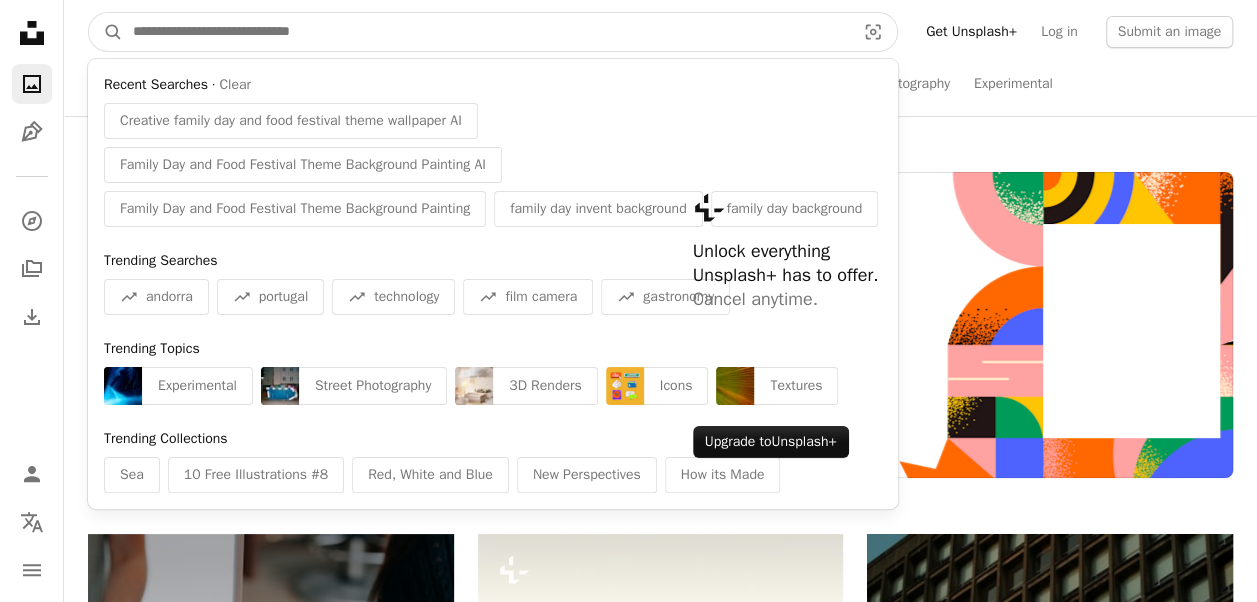 drag, startPoint x: 347, startPoint y: 30, endPoint x: 265, endPoint y: 33, distance: 82.05486 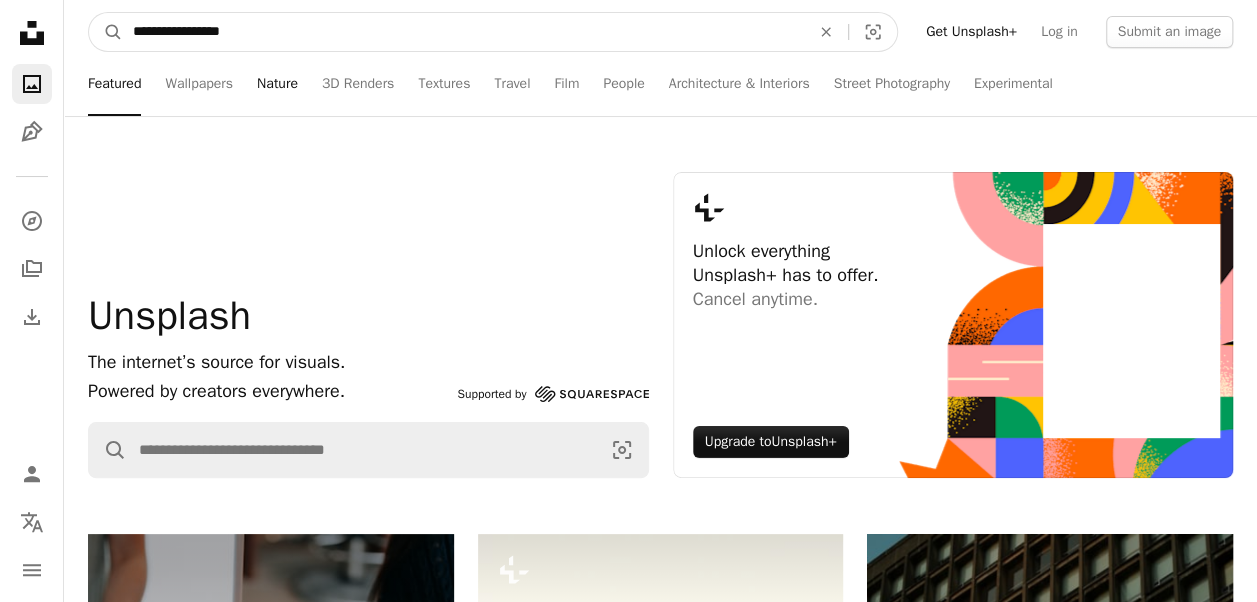 type on "**********" 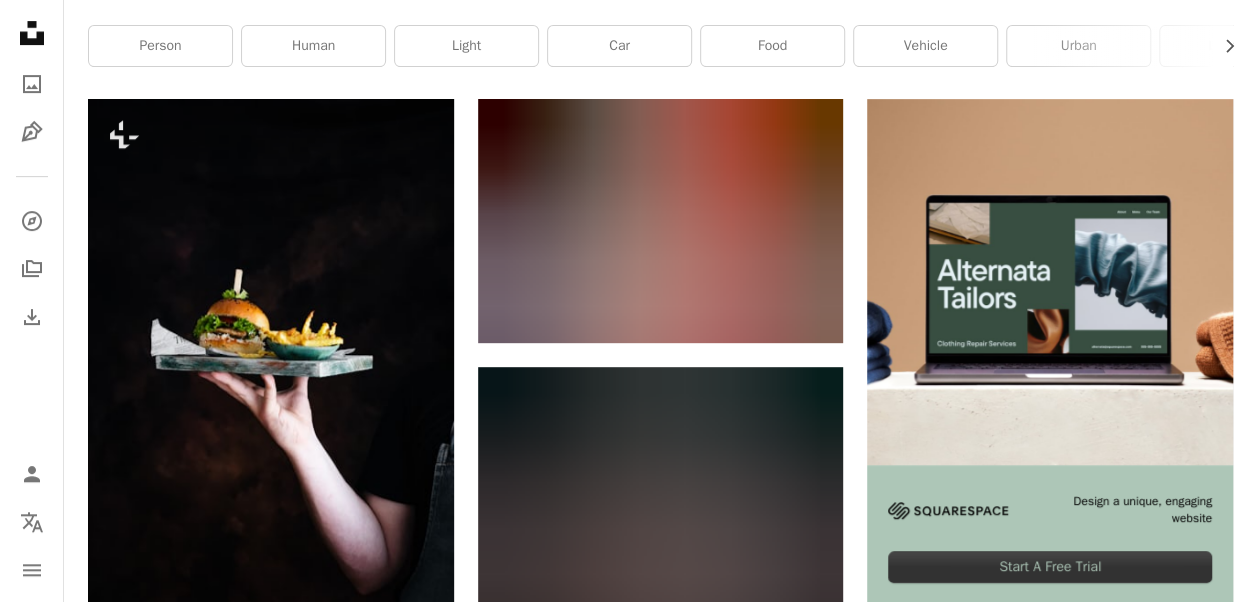 scroll, scrollTop: 0, scrollLeft: 0, axis: both 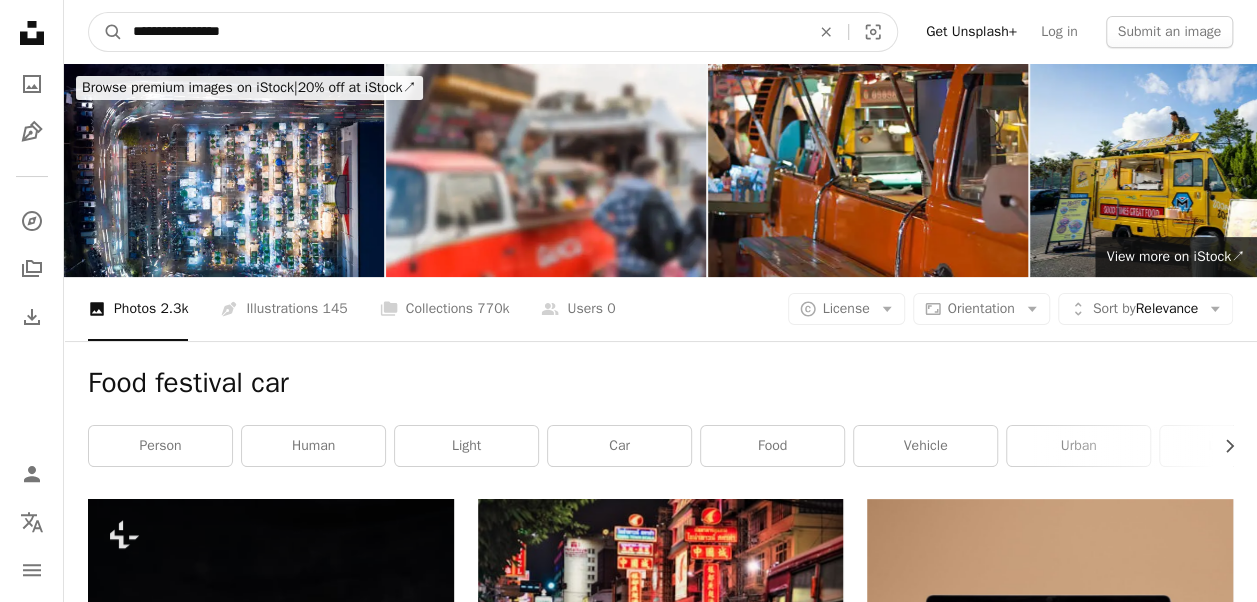 click on "**********" at bounding box center [463, 32] 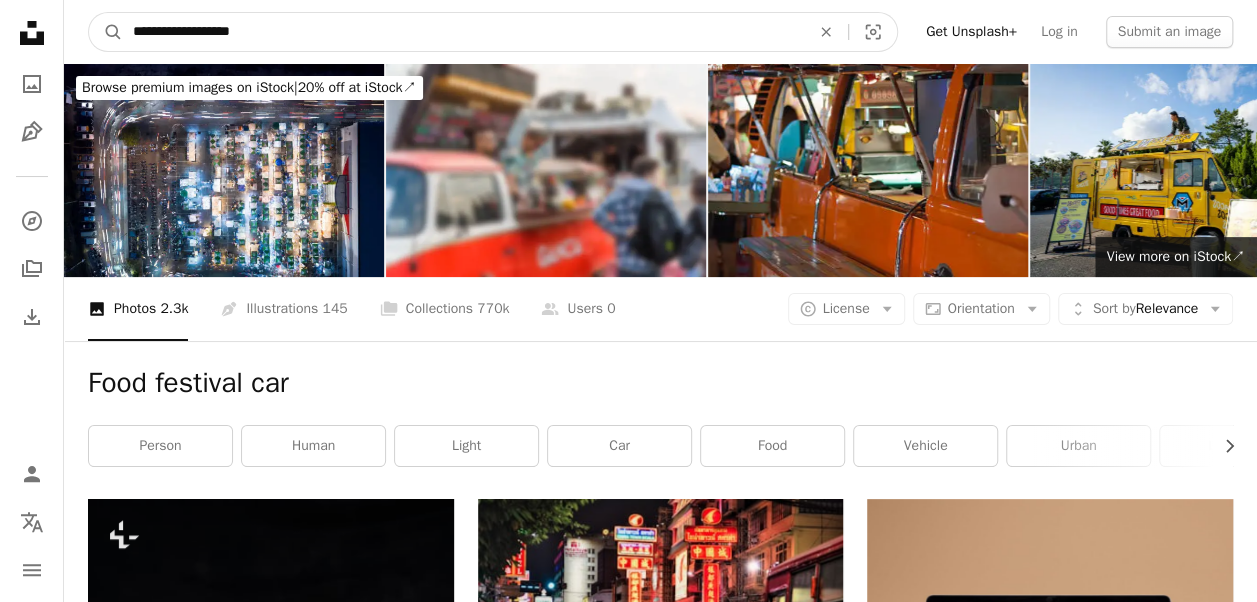 type on "**********" 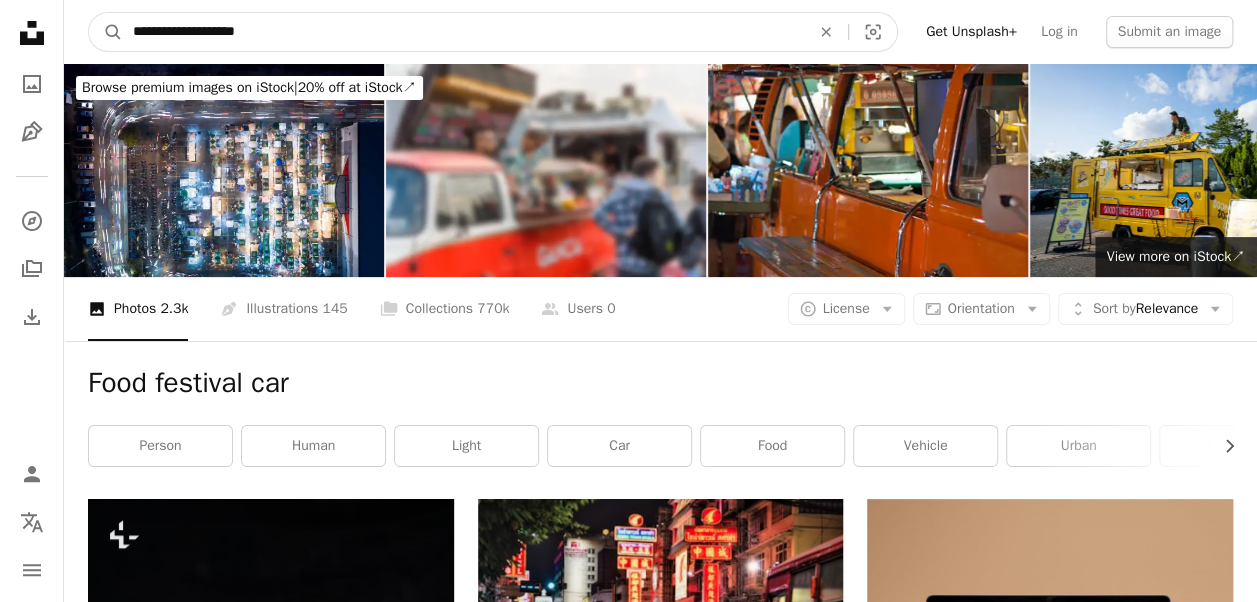 click on "A magnifying glass" at bounding box center (106, 32) 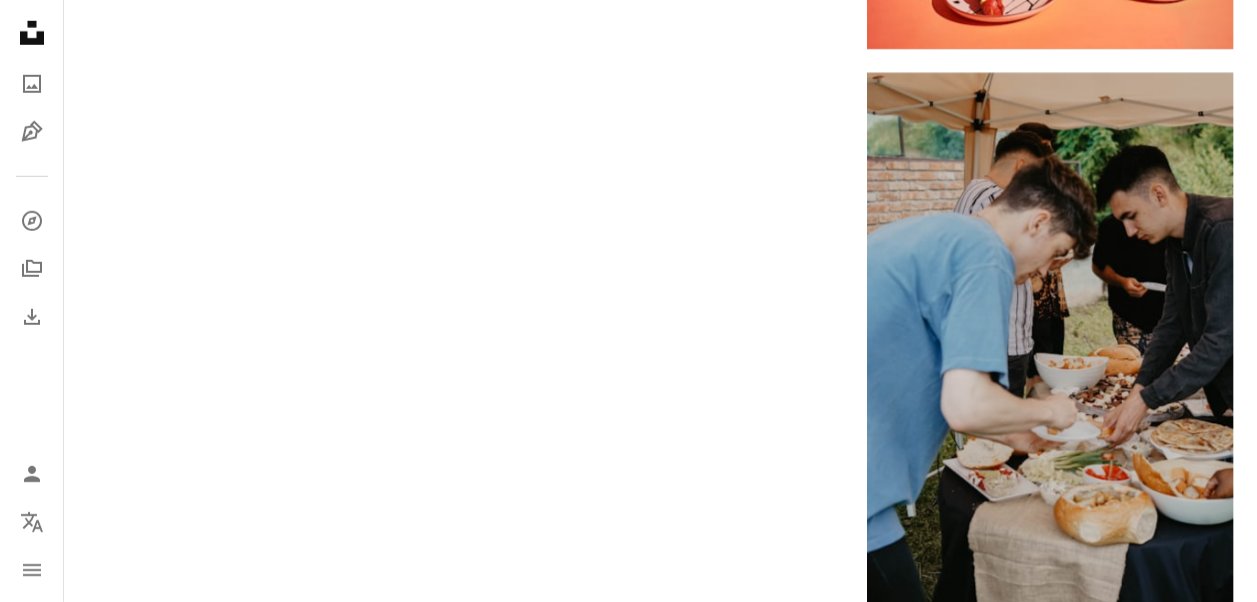 scroll, scrollTop: 3300, scrollLeft: 0, axis: vertical 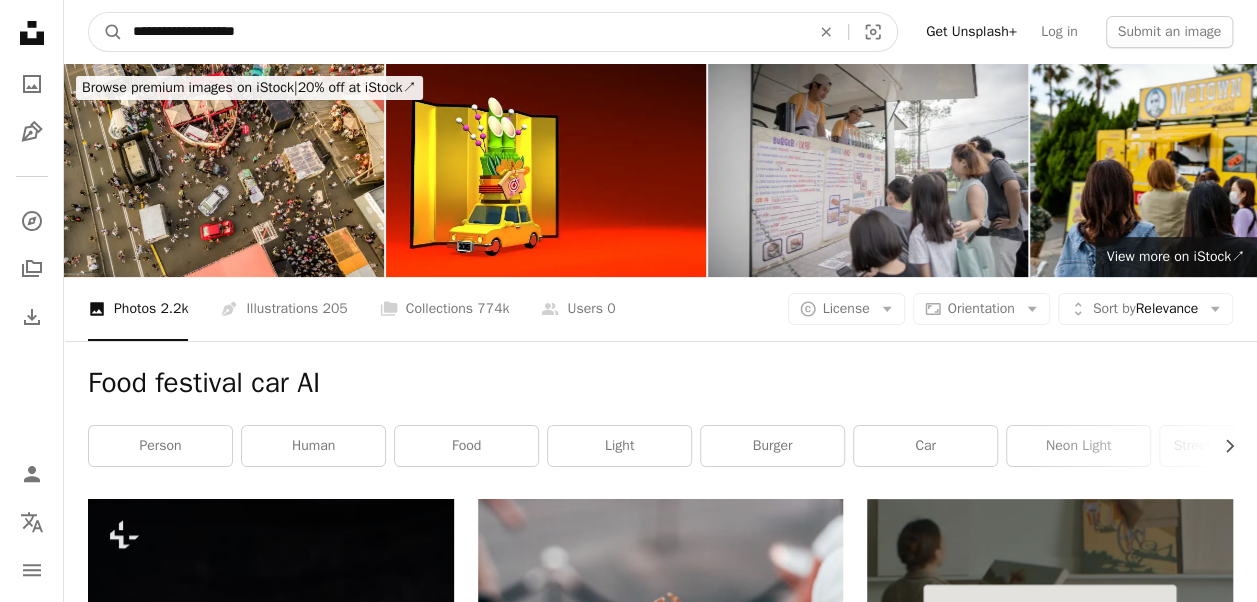 click on "**********" at bounding box center [463, 32] 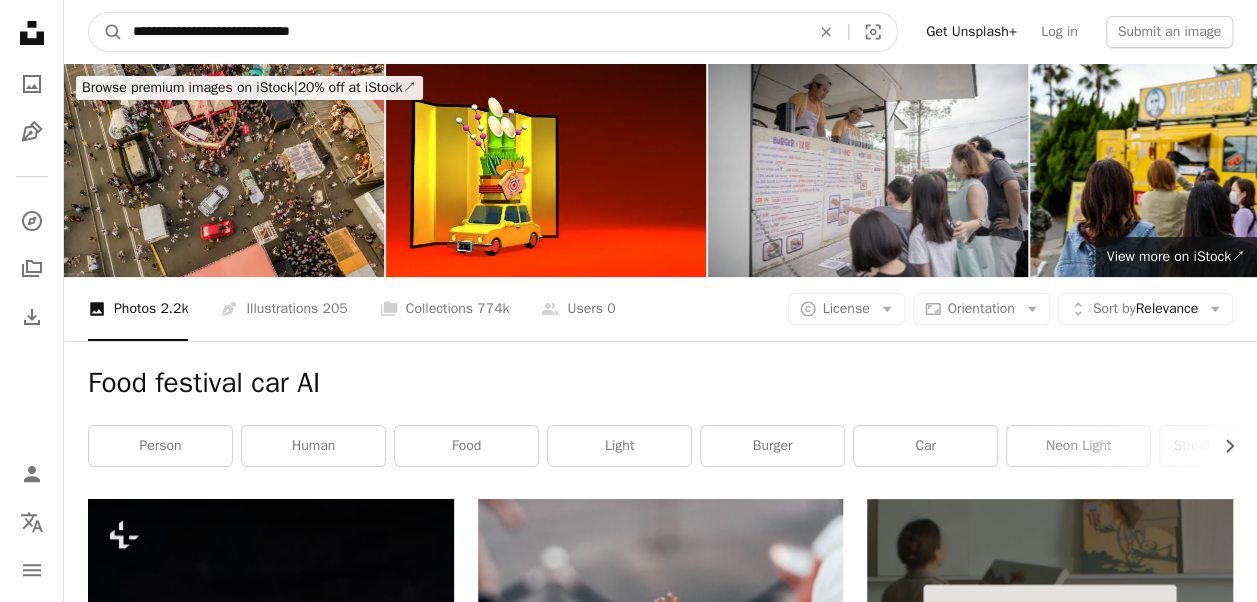 type on "**********" 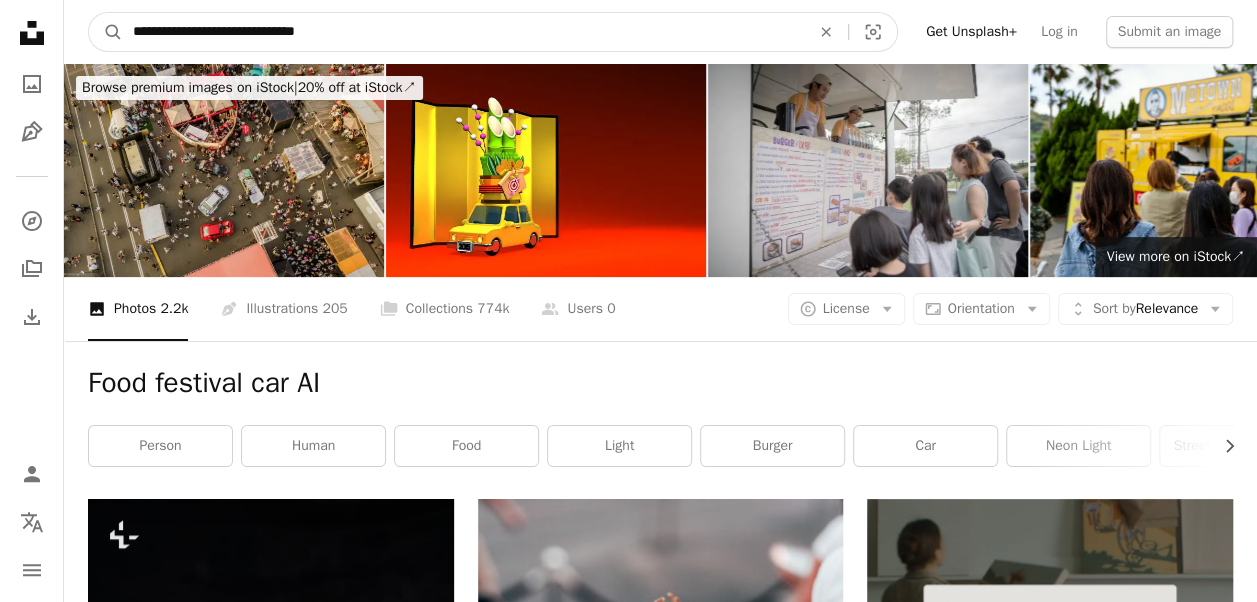 click on "A magnifying glass" at bounding box center (106, 32) 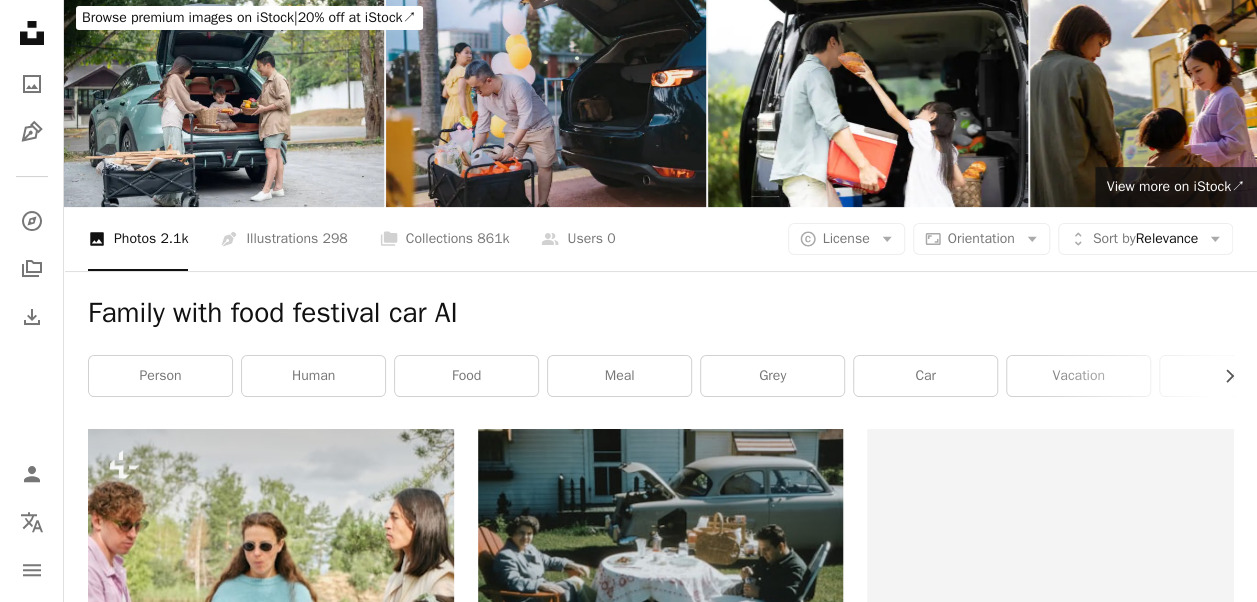 scroll, scrollTop: 0, scrollLeft: 0, axis: both 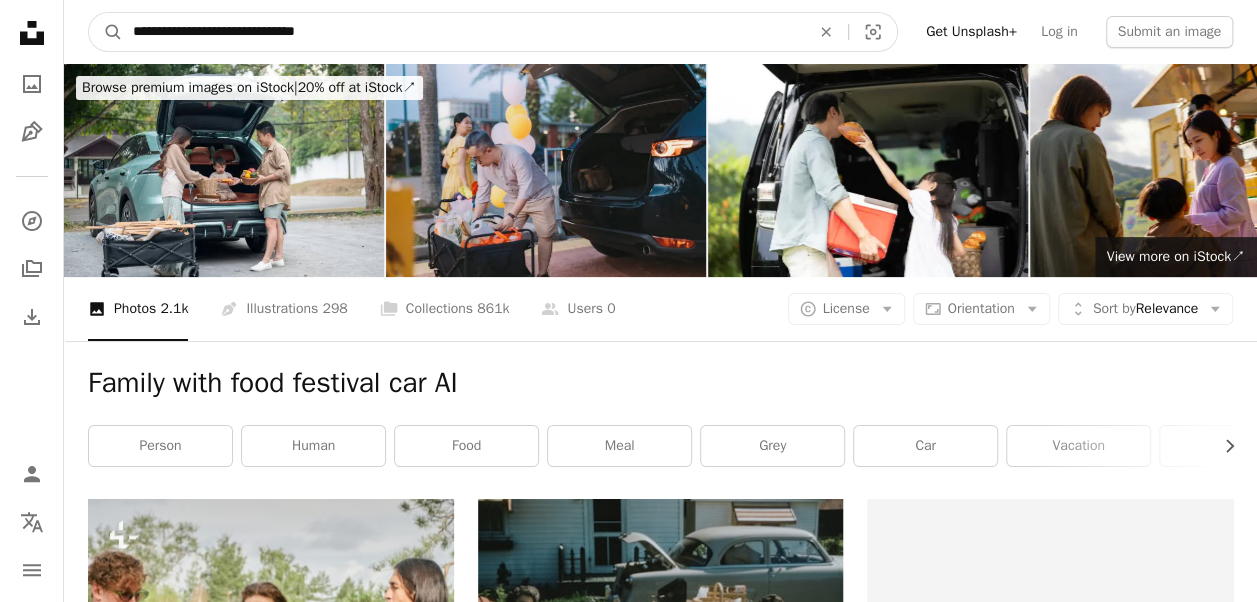 drag, startPoint x: 304, startPoint y: 36, endPoint x: 285, endPoint y: 37, distance: 19.026299 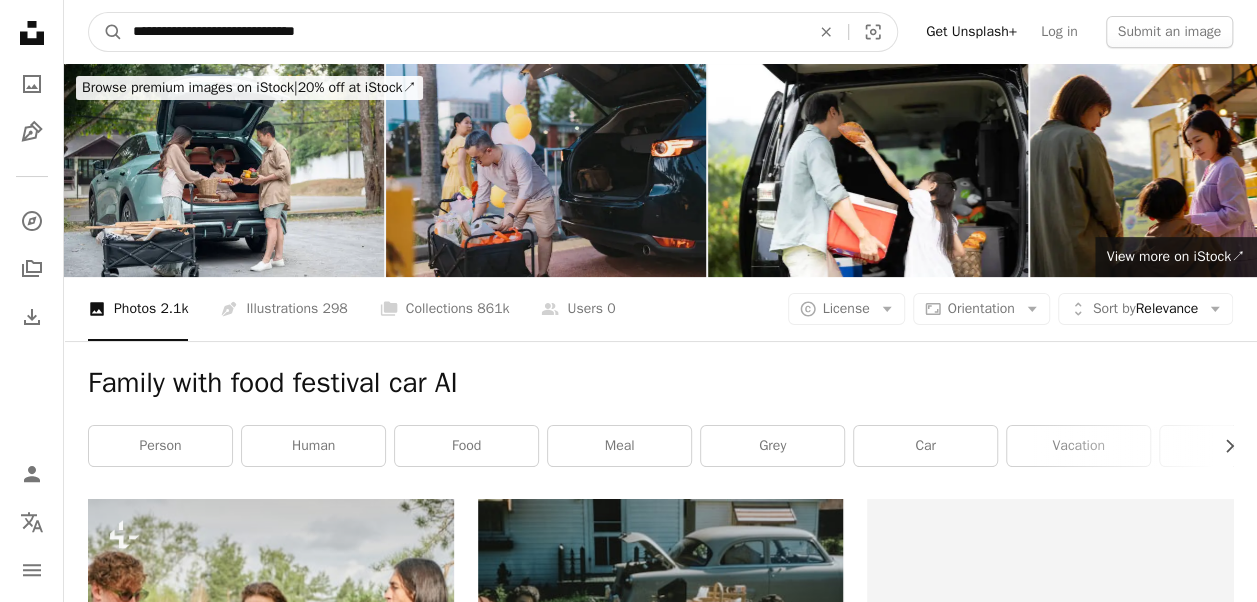 drag, startPoint x: 344, startPoint y: 27, endPoint x: 334, endPoint y: 26, distance: 10.049875 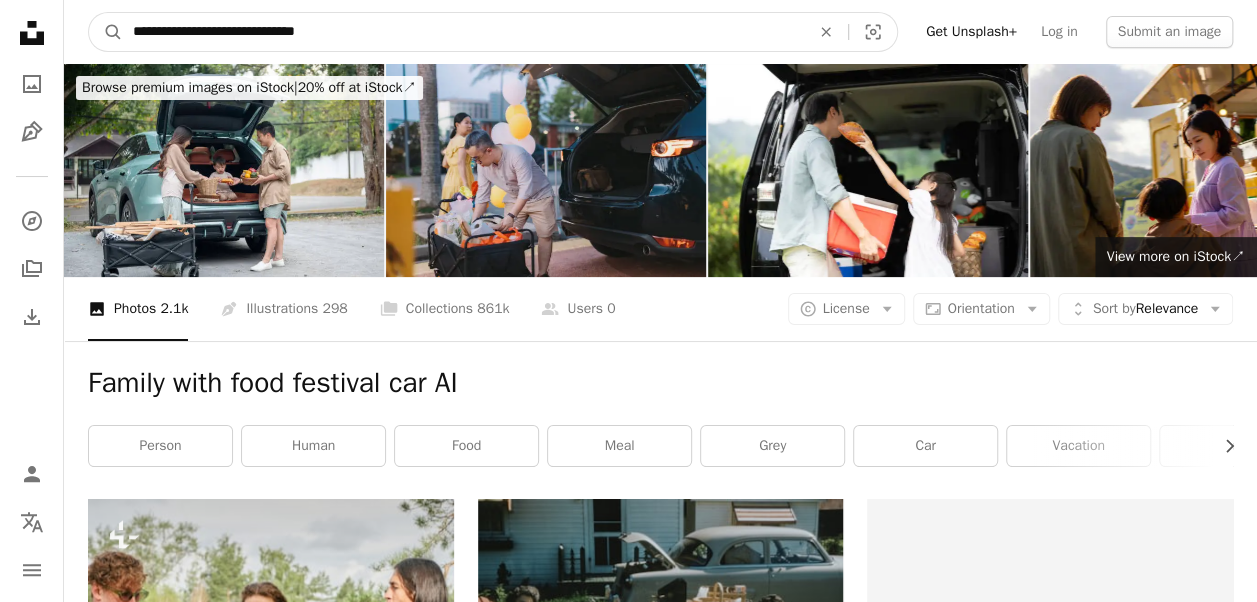 drag, startPoint x: 304, startPoint y: 31, endPoint x: 208, endPoint y: 34, distance: 96.04687 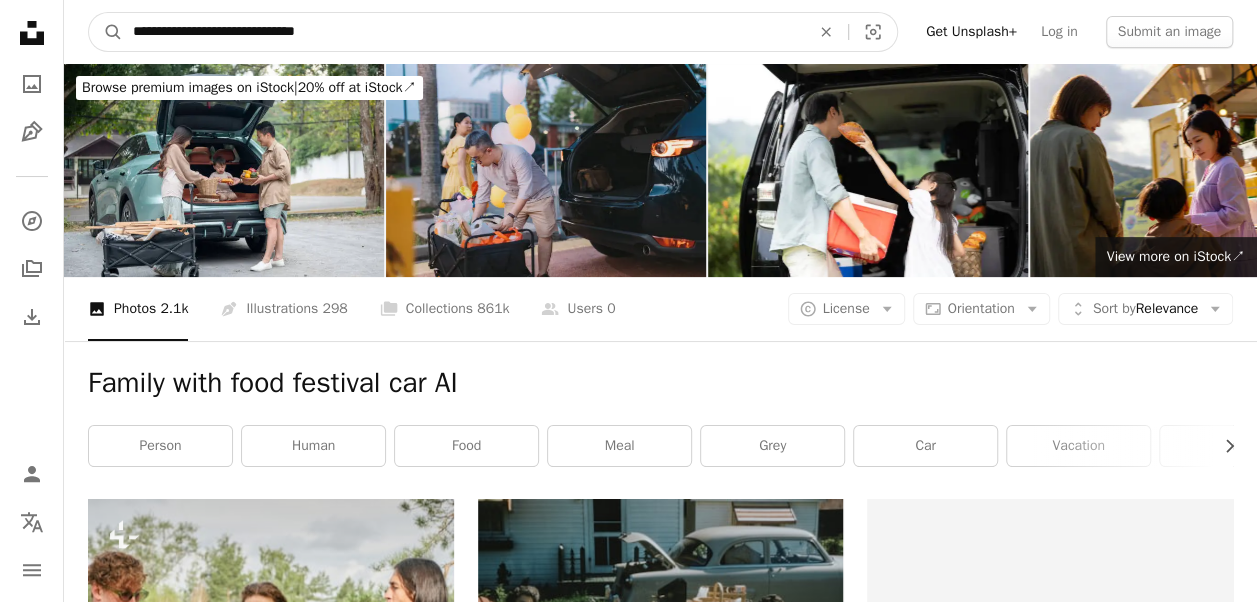 paste on "**" 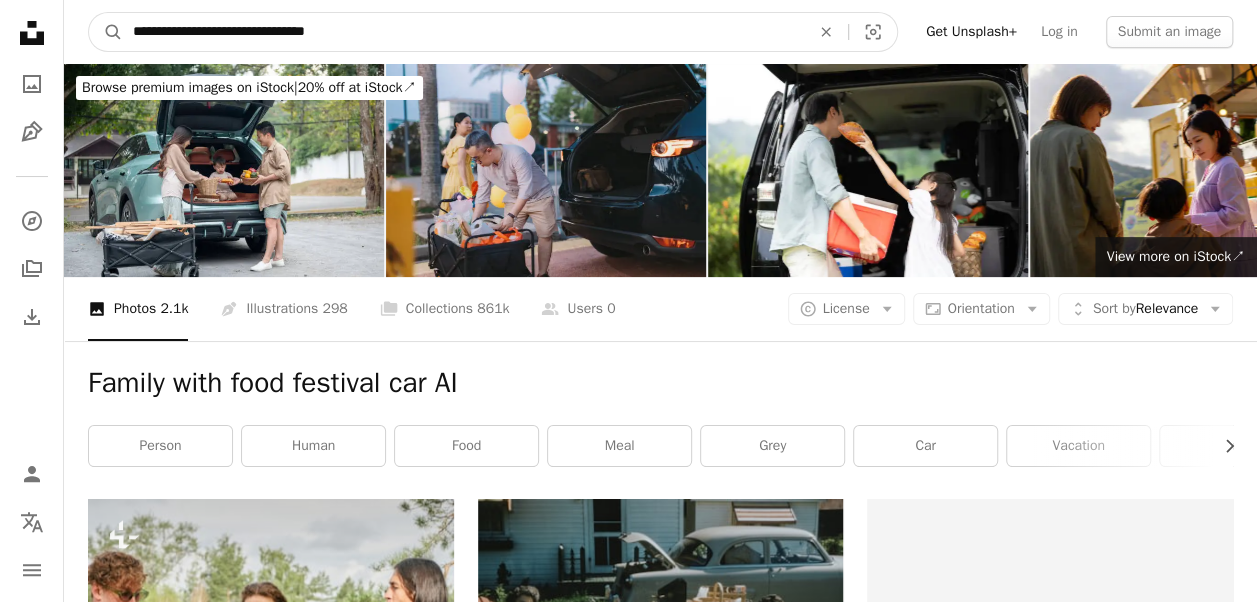 click on "A magnifying glass" at bounding box center [106, 32] 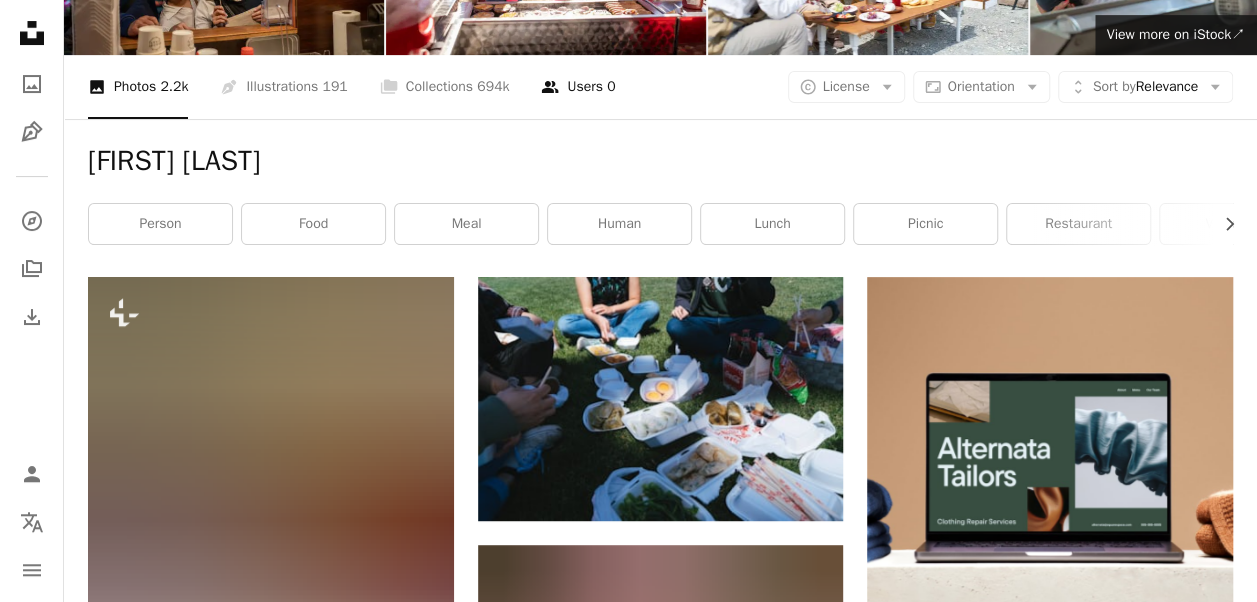 scroll, scrollTop: 0, scrollLeft: 0, axis: both 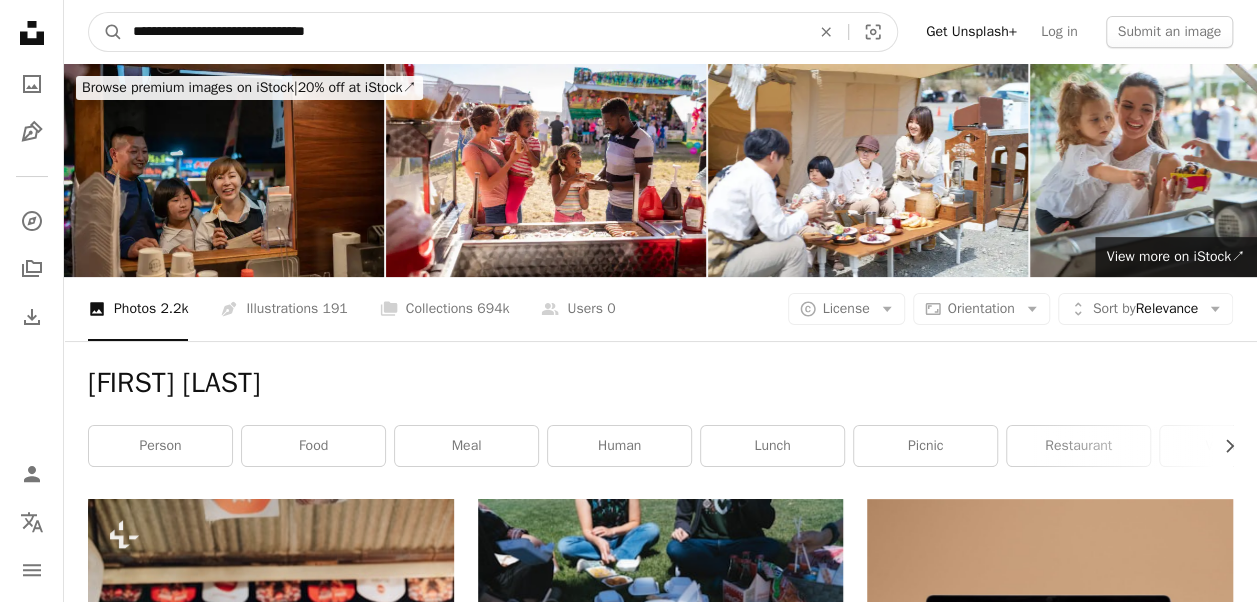 click on "**********" at bounding box center (463, 32) 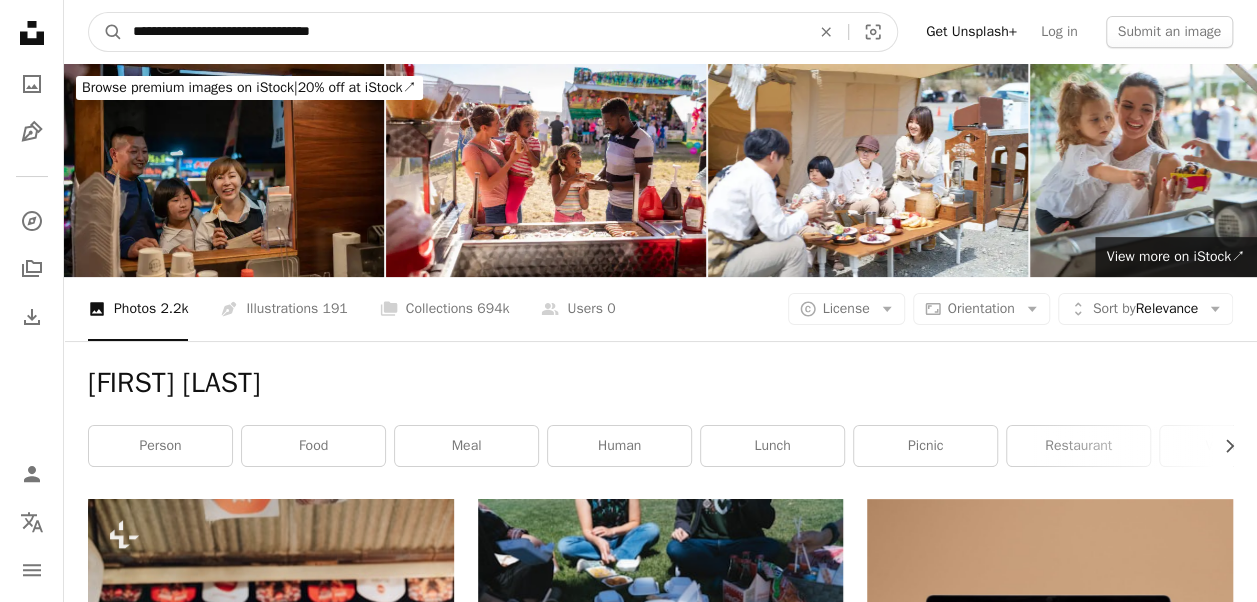 type on "**********" 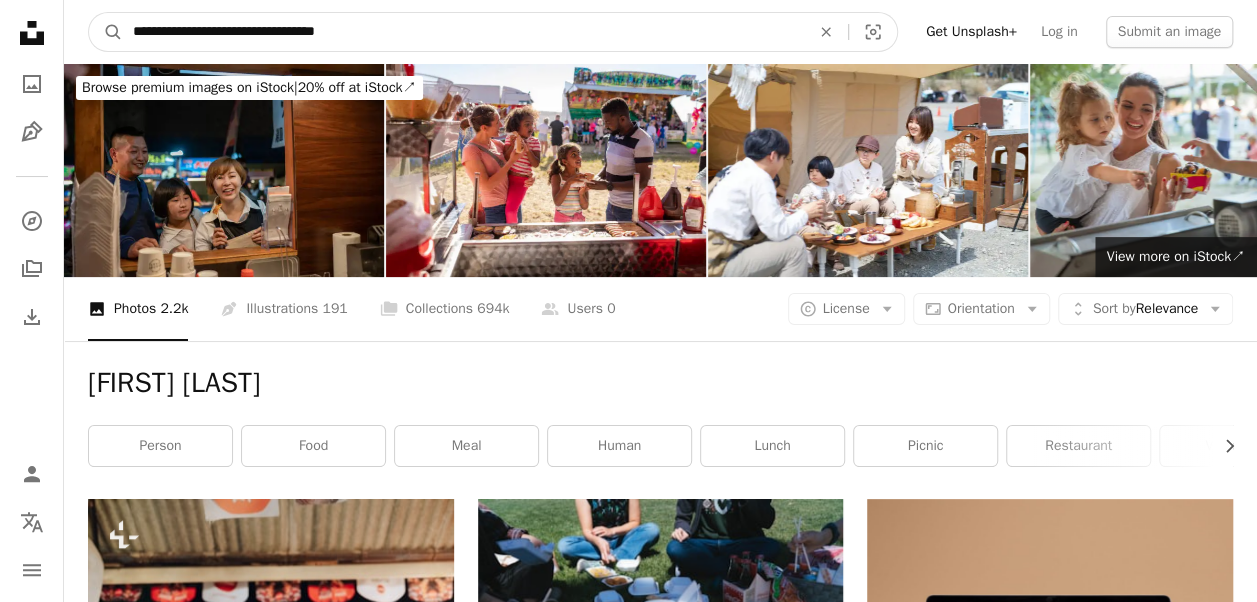 click on "A magnifying glass" at bounding box center [106, 32] 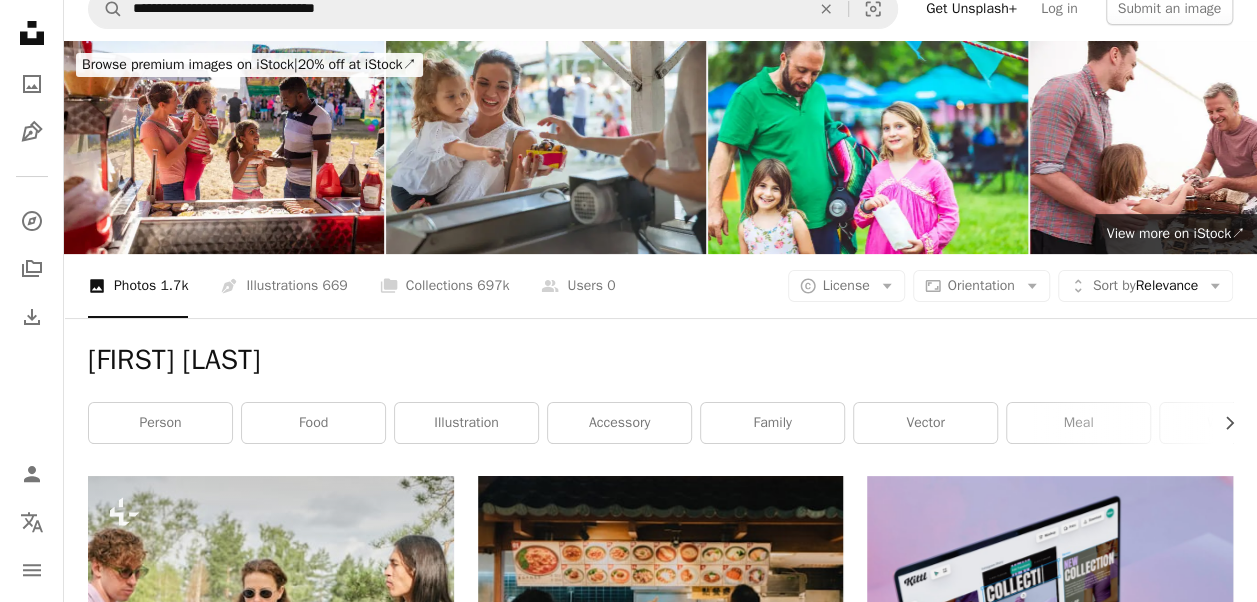 scroll, scrollTop: 0, scrollLeft: 0, axis: both 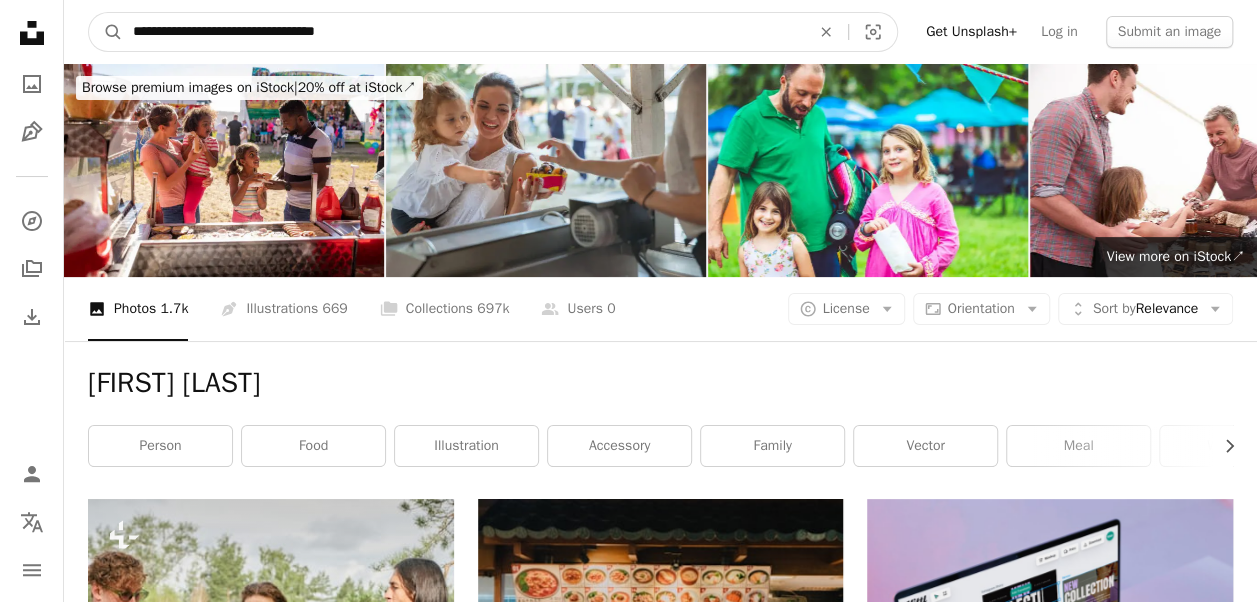 drag, startPoint x: 393, startPoint y: 40, endPoint x: -4, endPoint y: 42, distance: 397.00504 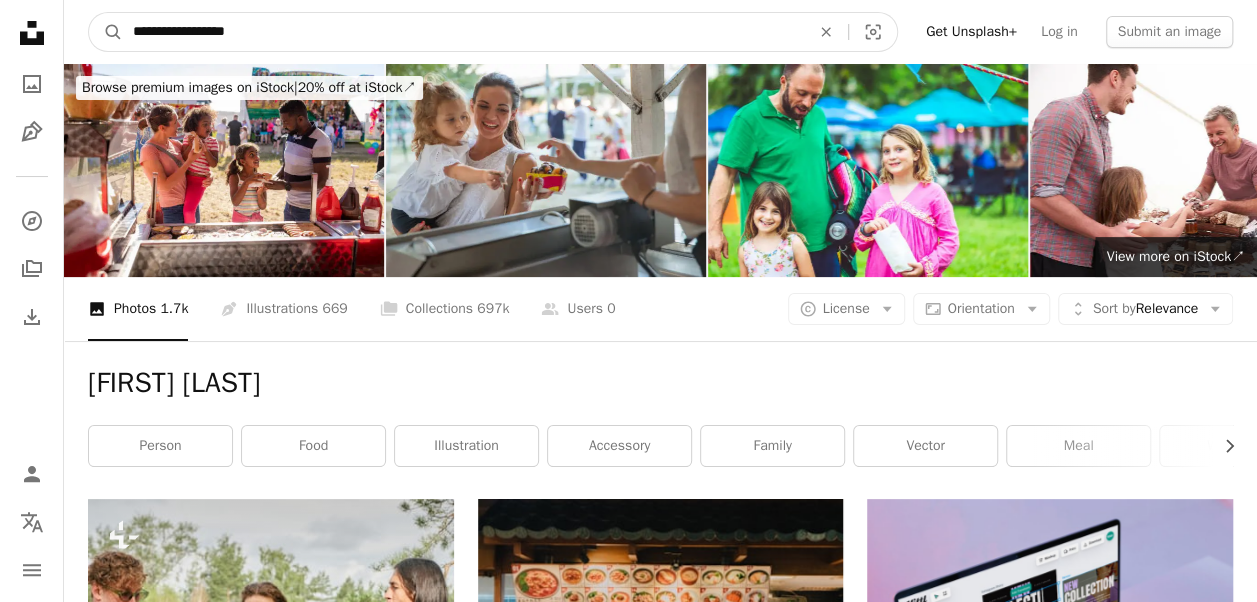 type on "**********" 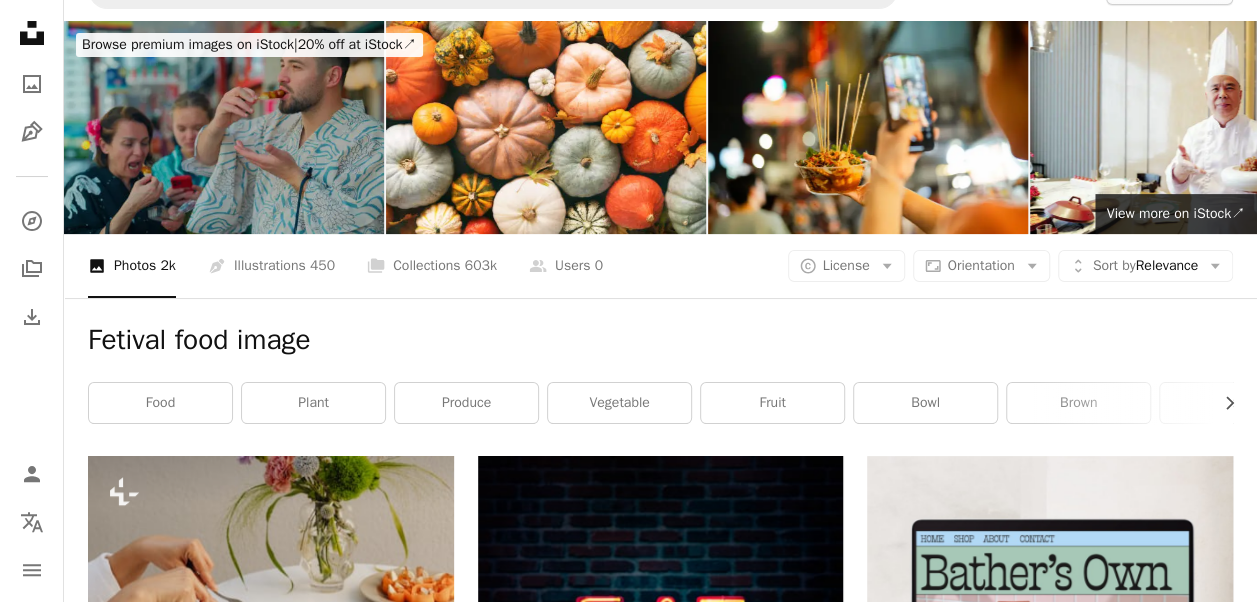 scroll, scrollTop: 0, scrollLeft: 0, axis: both 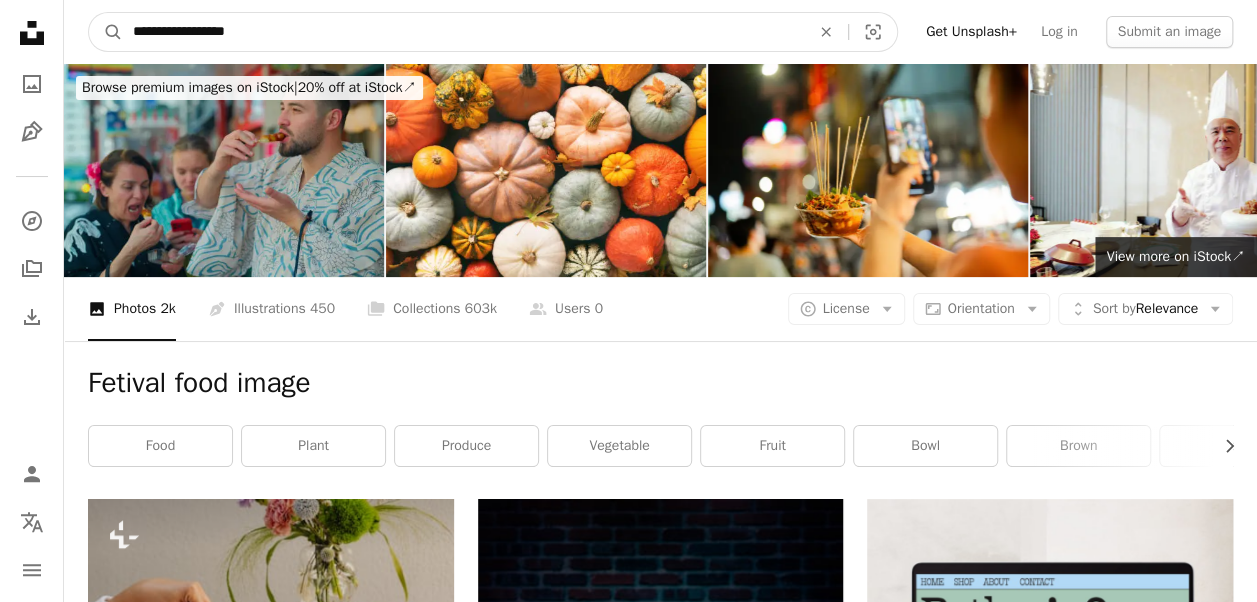click on "**********" at bounding box center [463, 32] 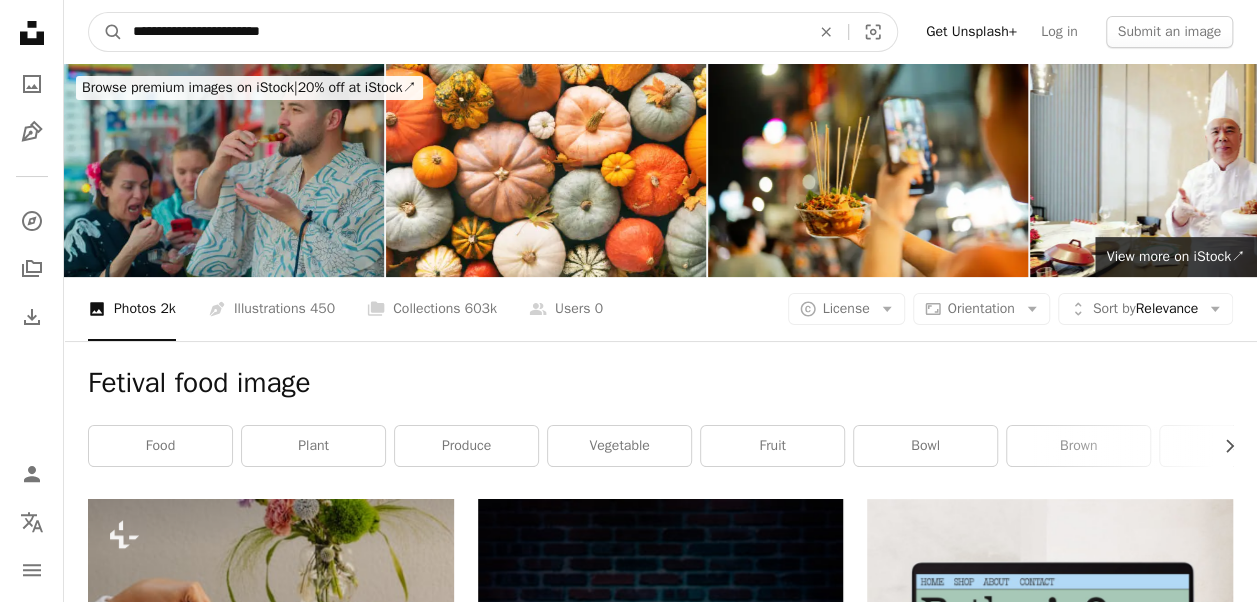 type on "**********" 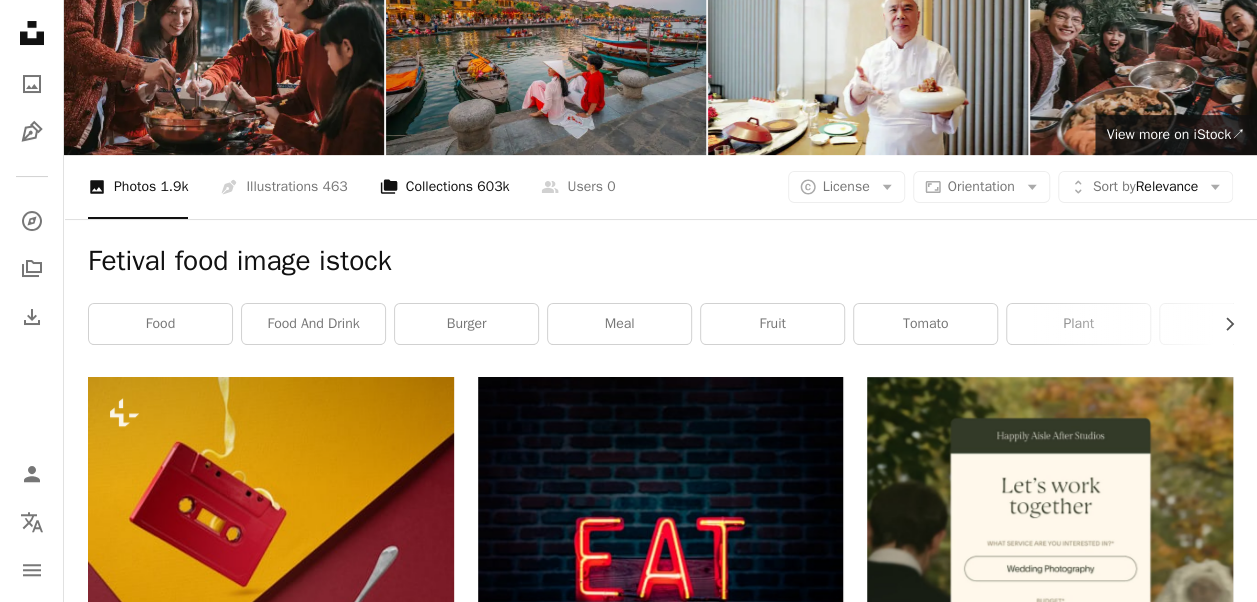 scroll, scrollTop: 0, scrollLeft: 0, axis: both 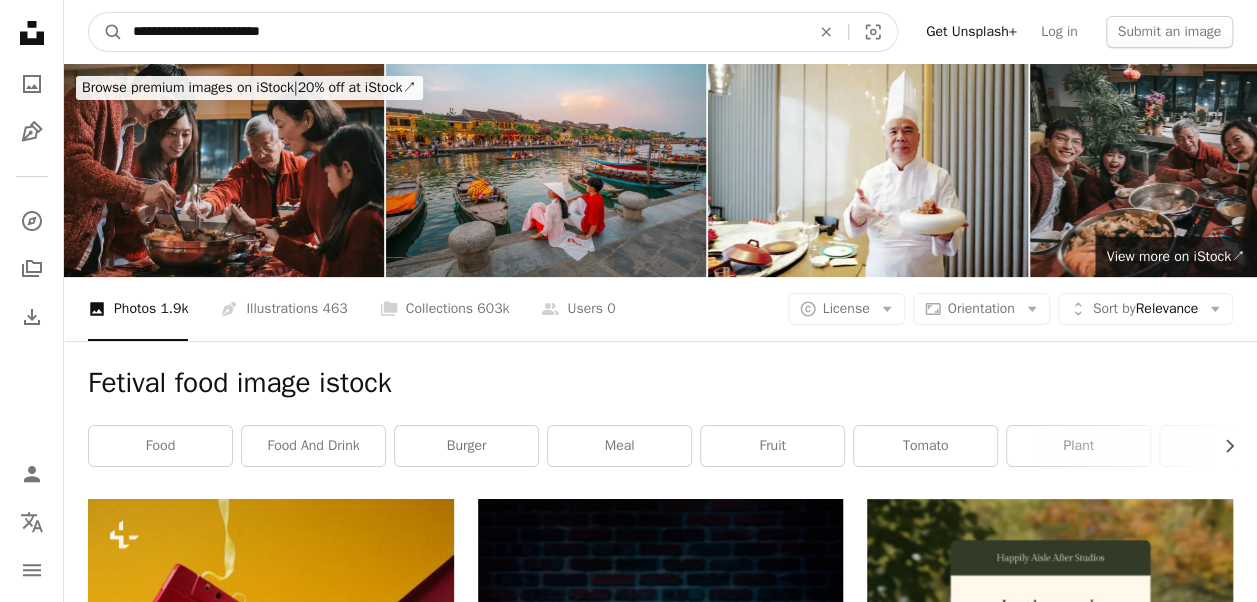 click on "**********" at bounding box center (463, 32) 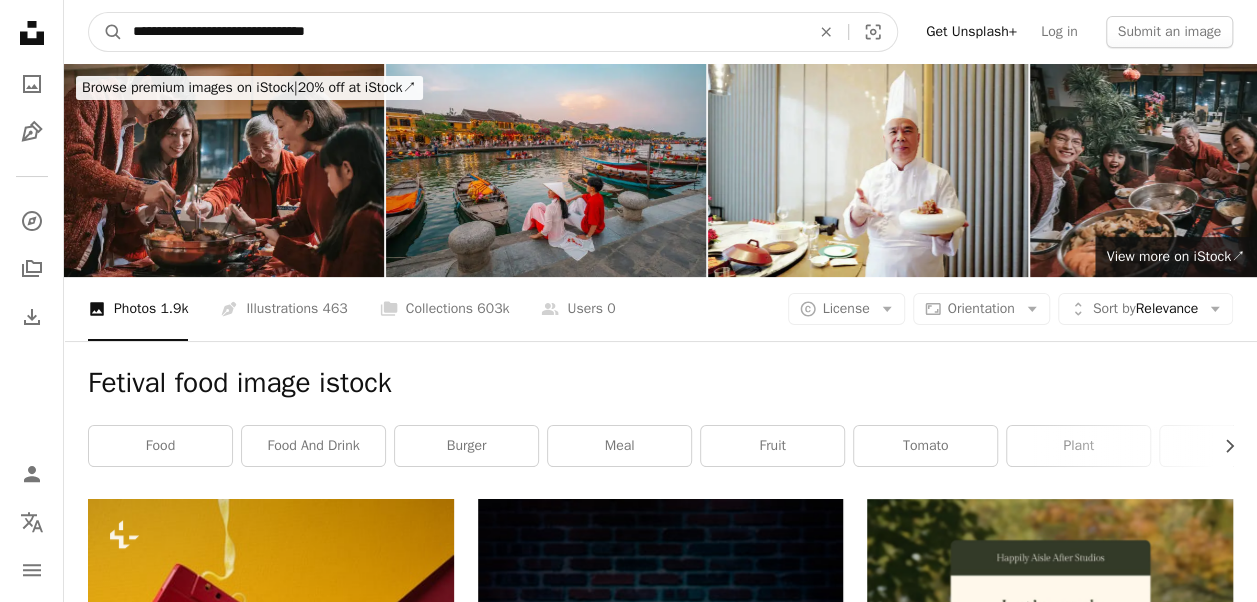 type on "**********" 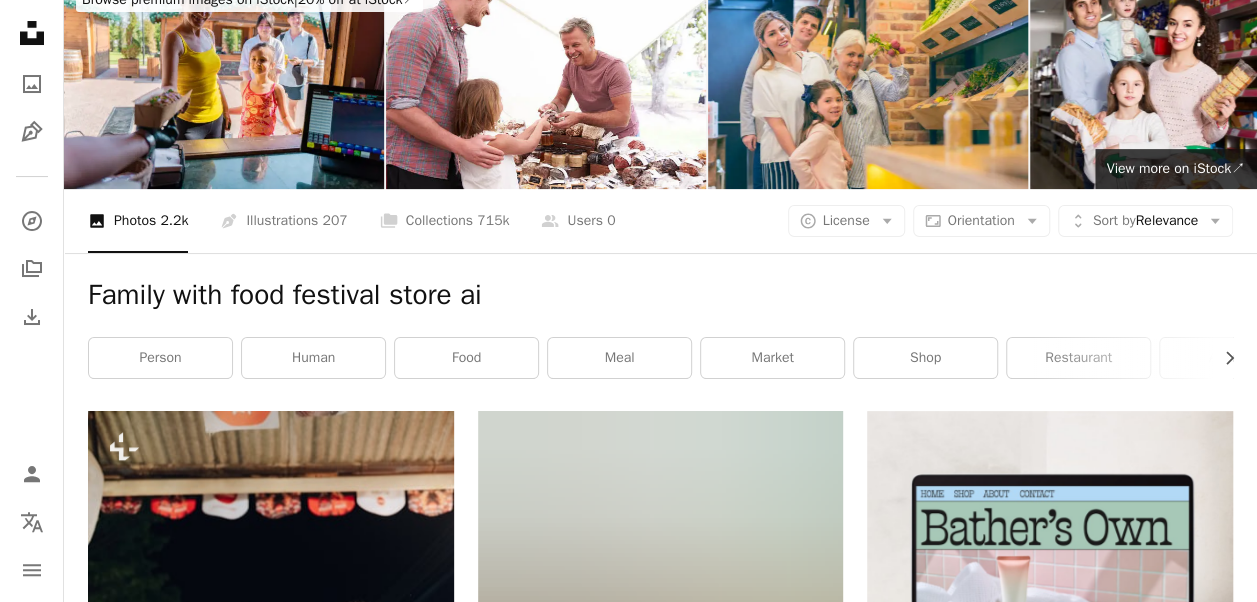 scroll, scrollTop: 0, scrollLeft: 0, axis: both 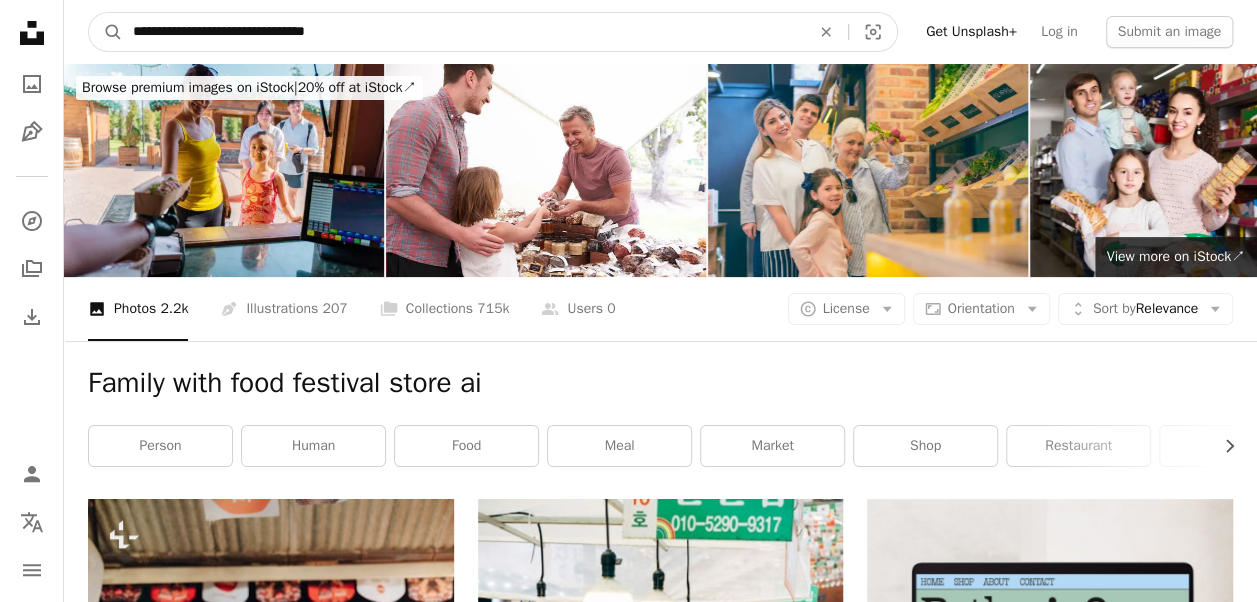 drag, startPoint x: 350, startPoint y: 30, endPoint x: 76, endPoint y: 38, distance: 274.11676 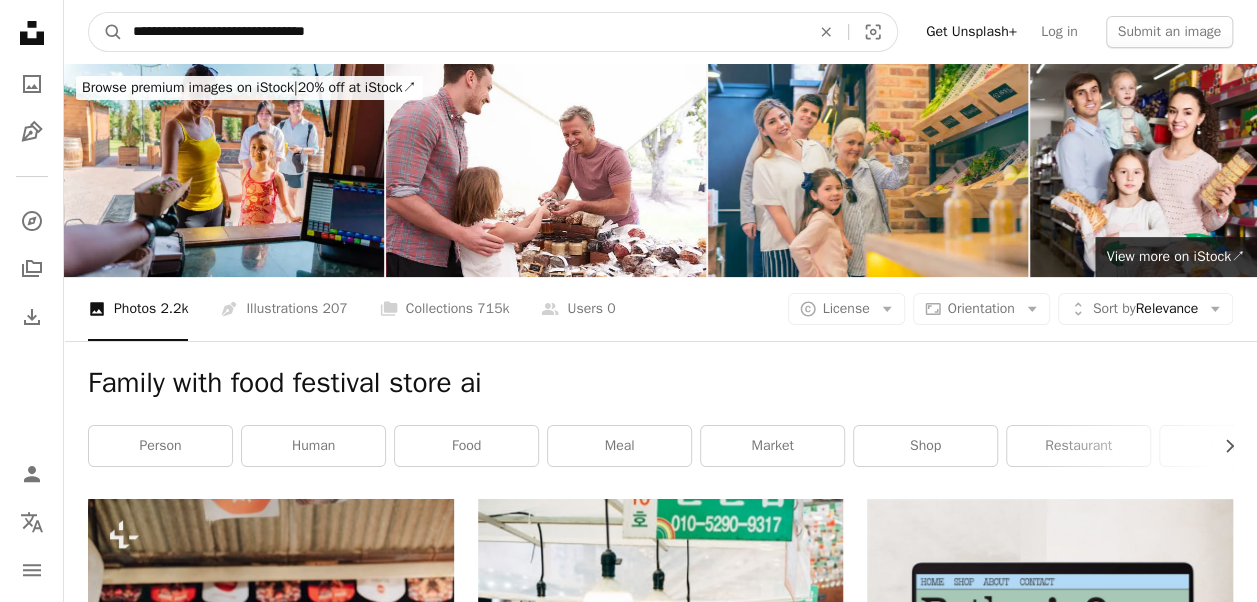 paste 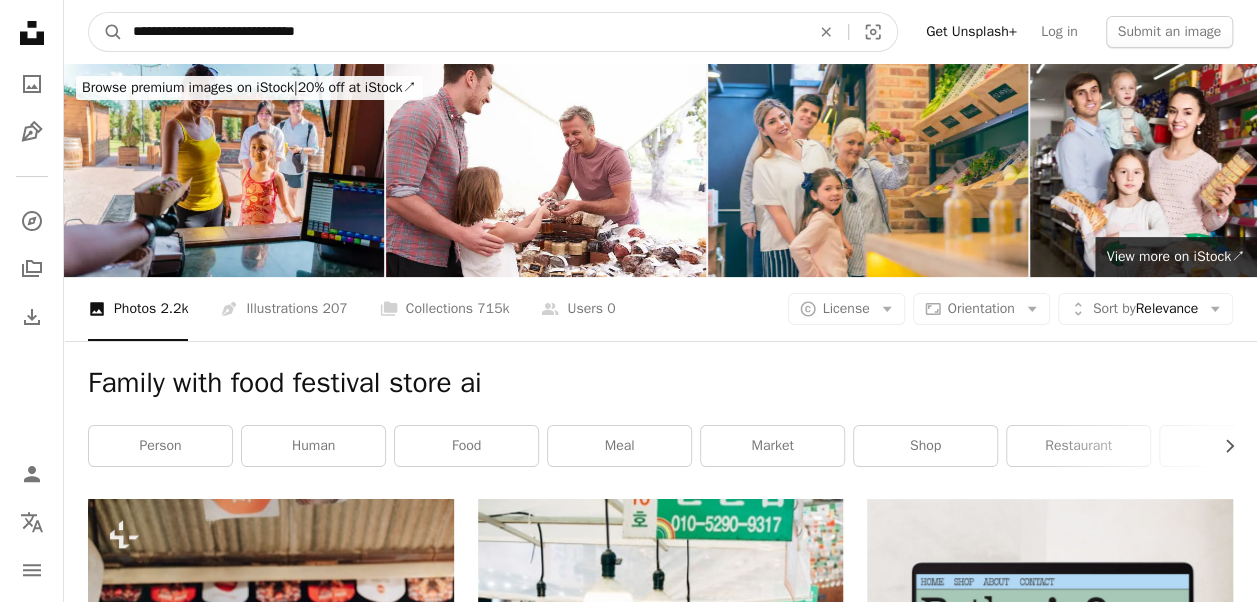click on "**********" at bounding box center (463, 32) 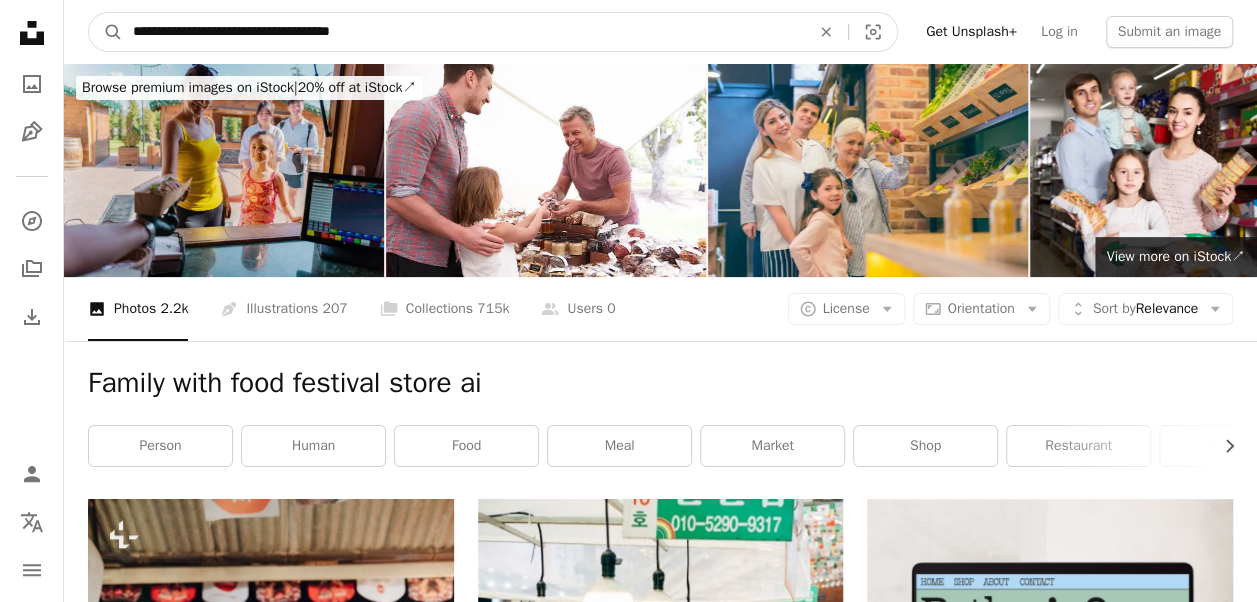 type on "**********" 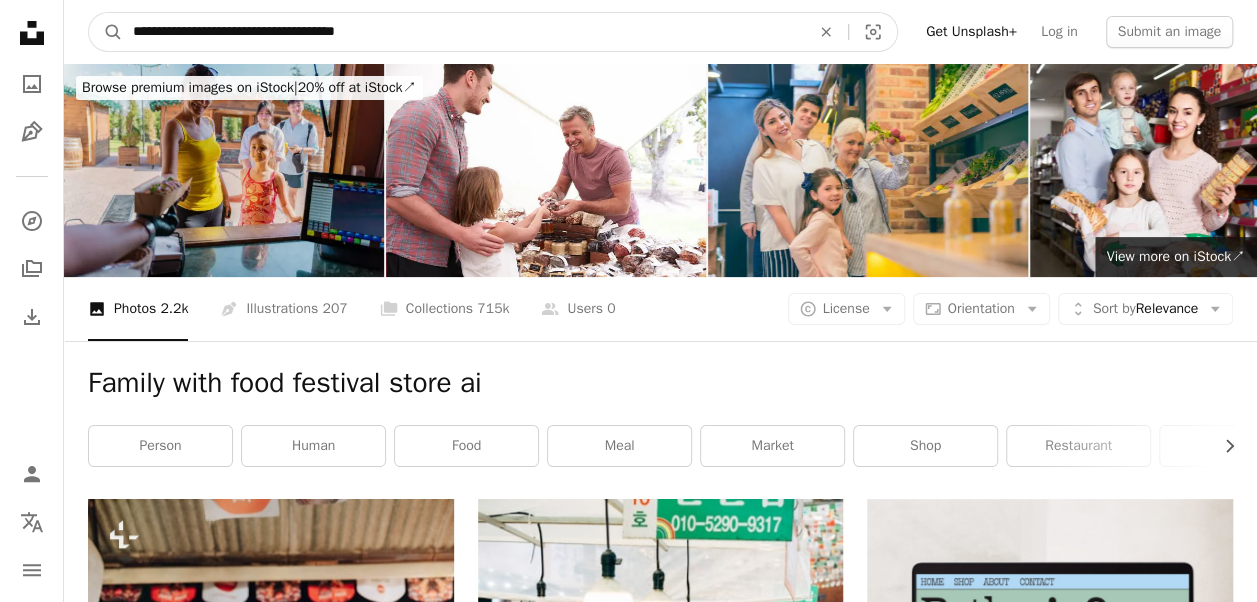 click on "A magnifying glass" at bounding box center [106, 32] 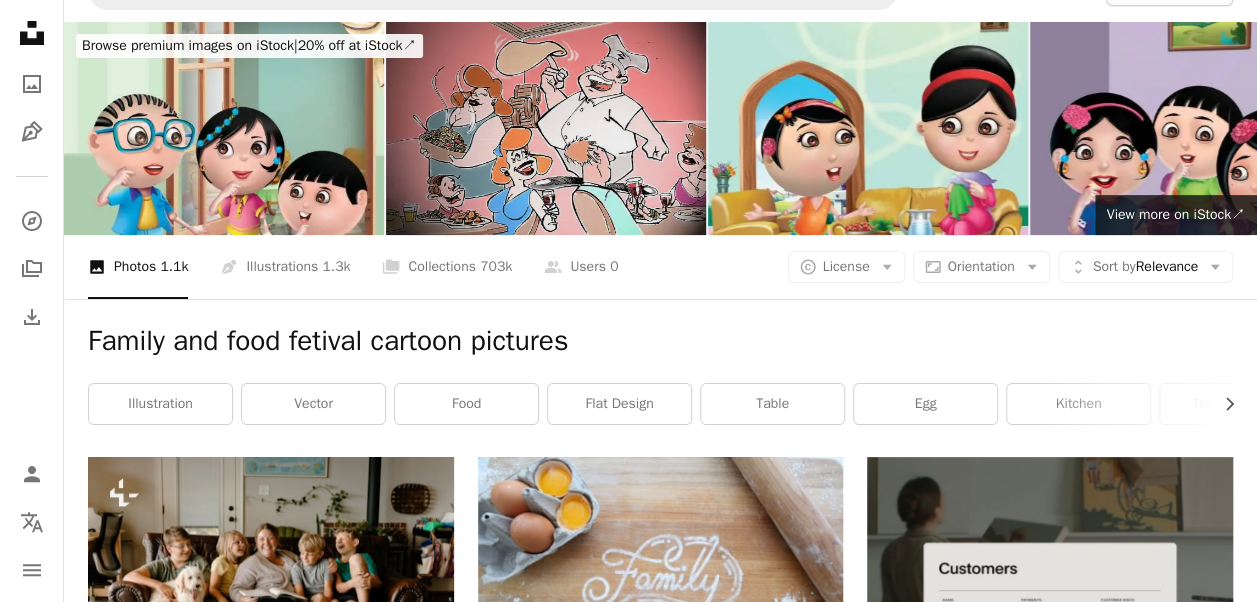 scroll, scrollTop: 0, scrollLeft: 0, axis: both 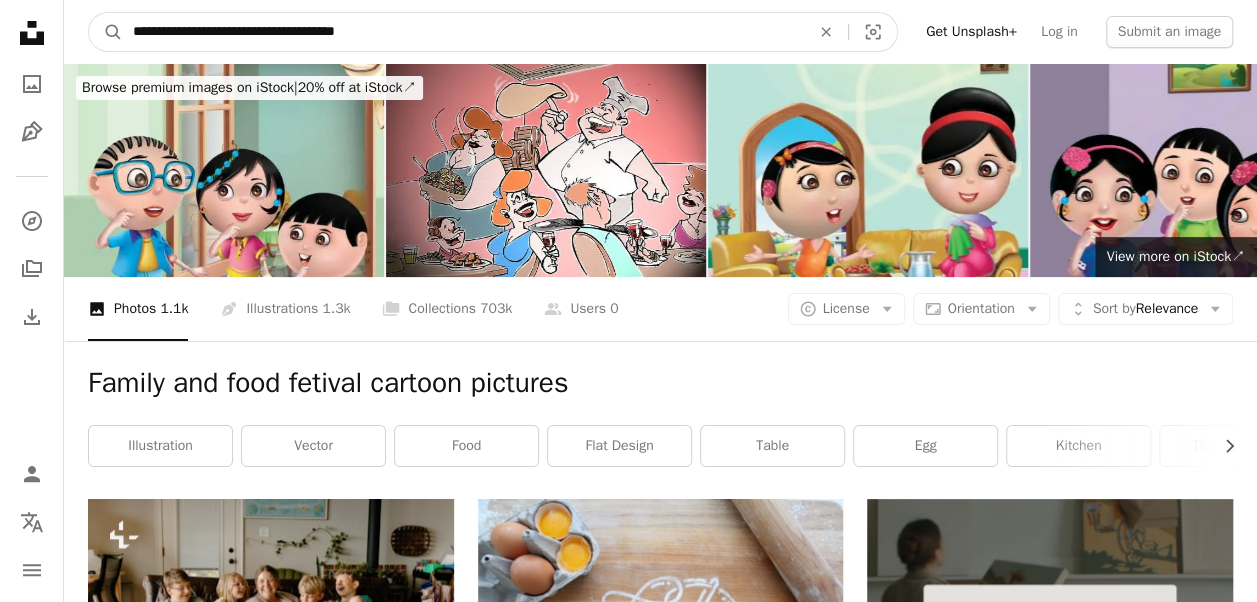 drag, startPoint x: 392, startPoint y: 39, endPoint x: -4, endPoint y: 47, distance: 396.0808 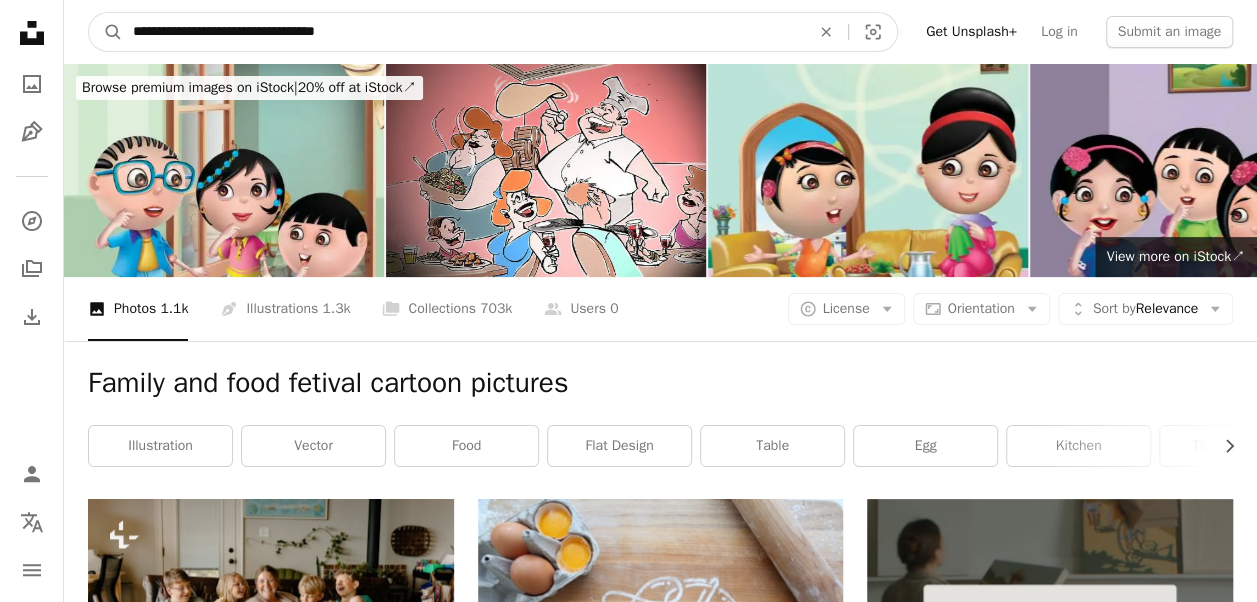 click on "A magnifying glass" at bounding box center [106, 32] 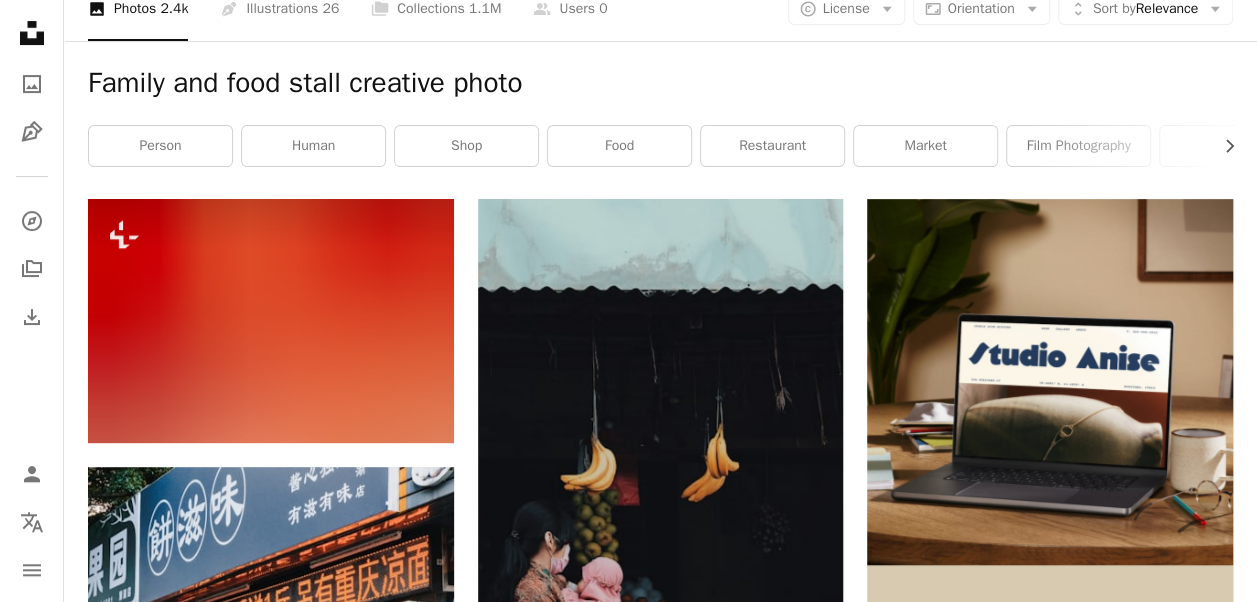 scroll, scrollTop: 0, scrollLeft: 0, axis: both 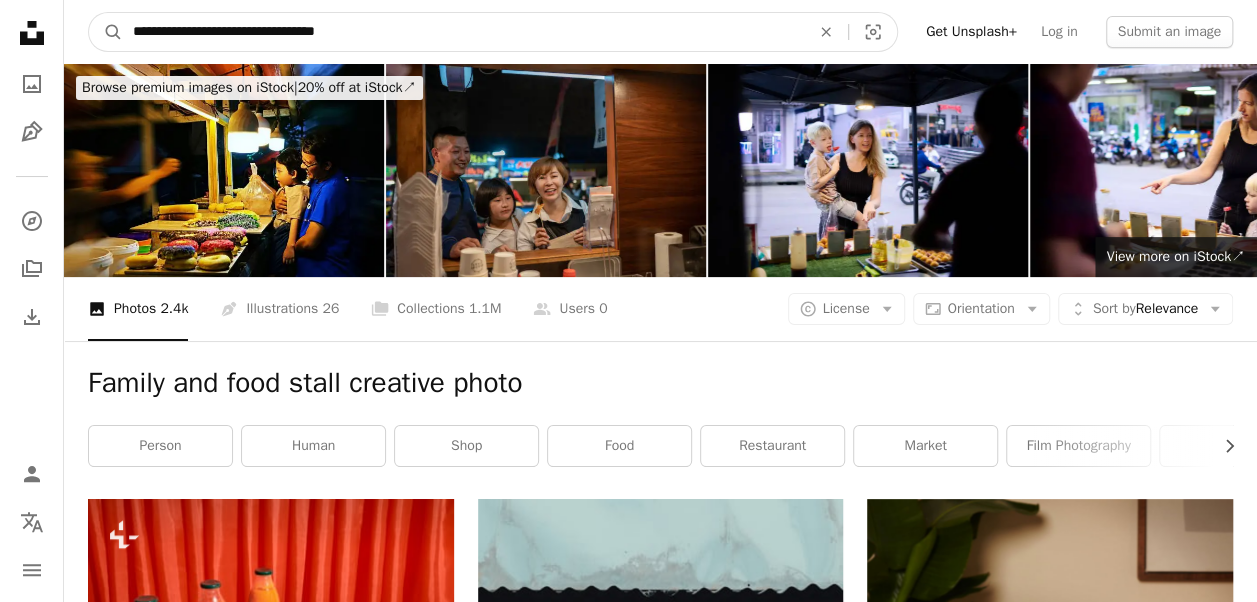 drag, startPoint x: 388, startPoint y: 26, endPoint x: -2, endPoint y: 27, distance: 390.00128 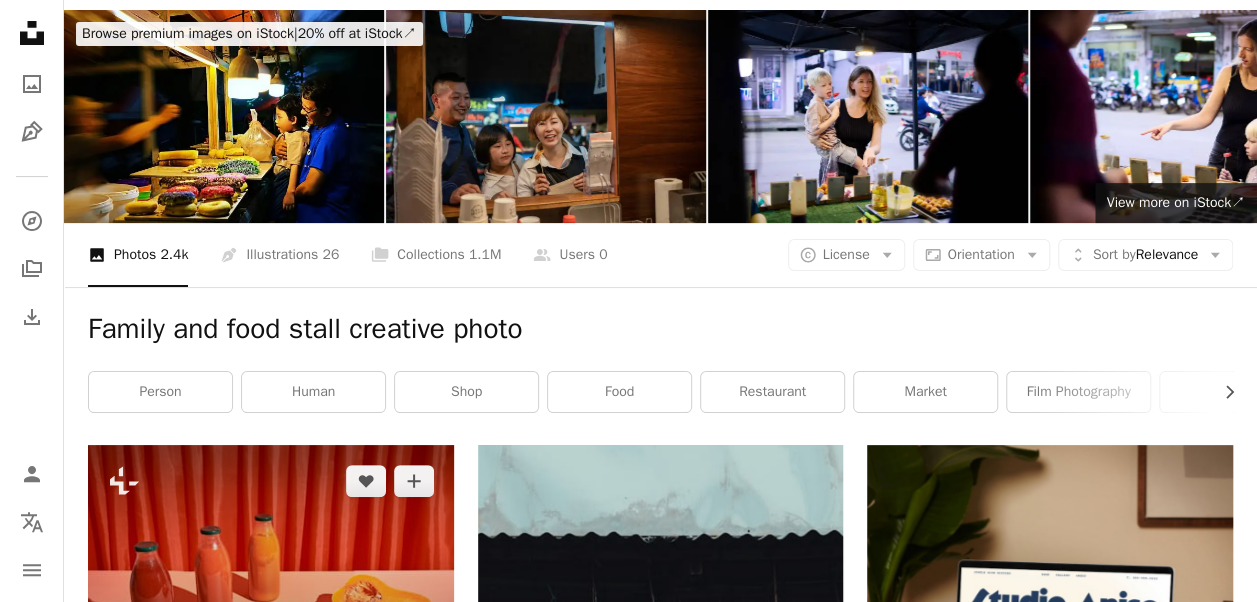 scroll, scrollTop: 100, scrollLeft: 0, axis: vertical 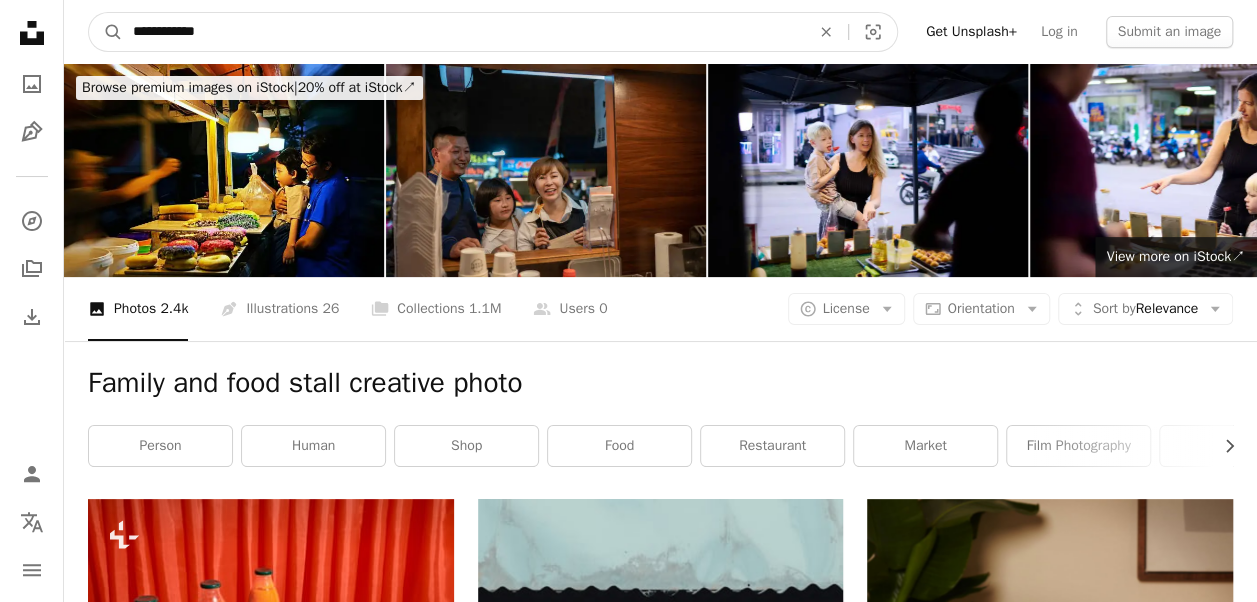 type on "**********" 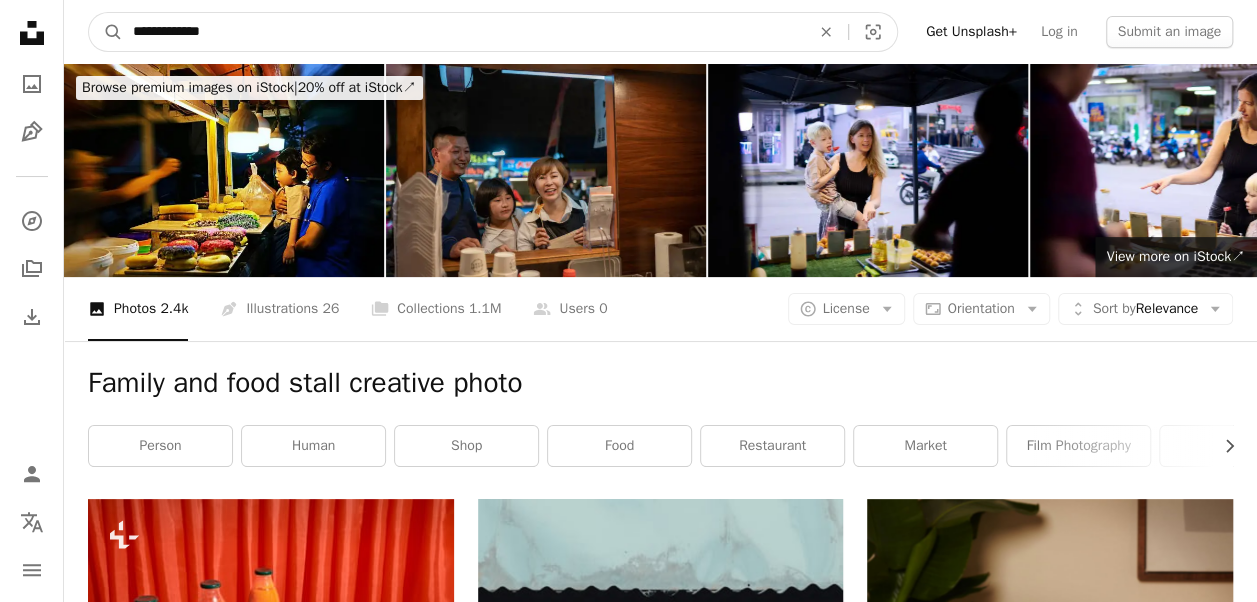 click on "A magnifying glass" at bounding box center (106, 32) 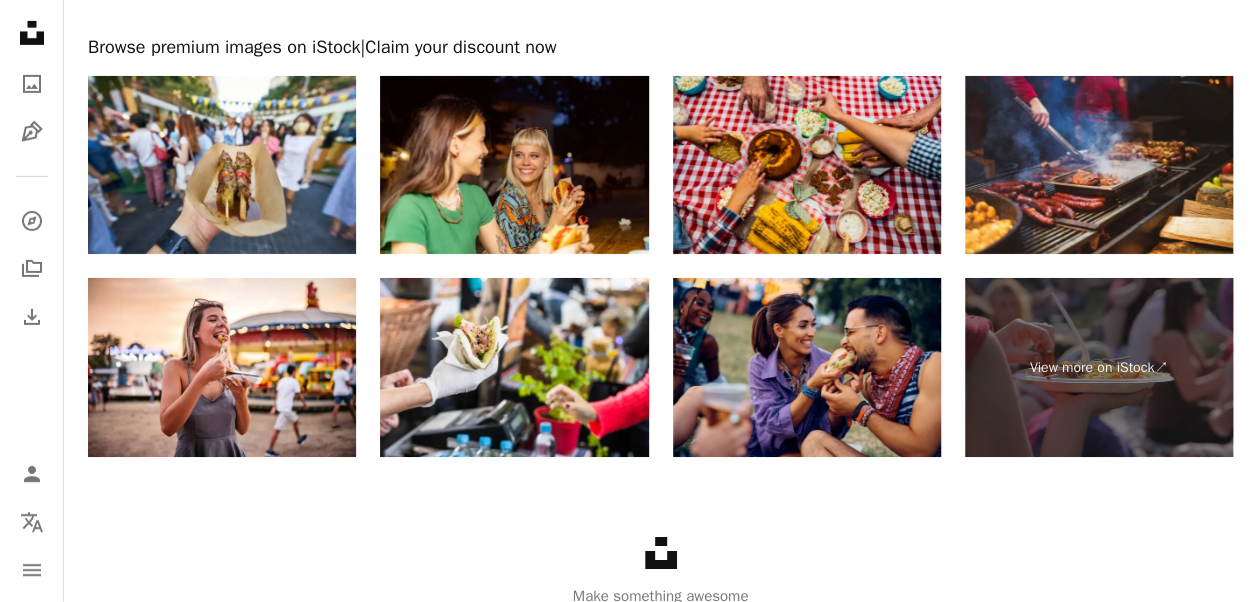 scroll, scrollTop: 3430, scrollLeft: 0, axis: vertical 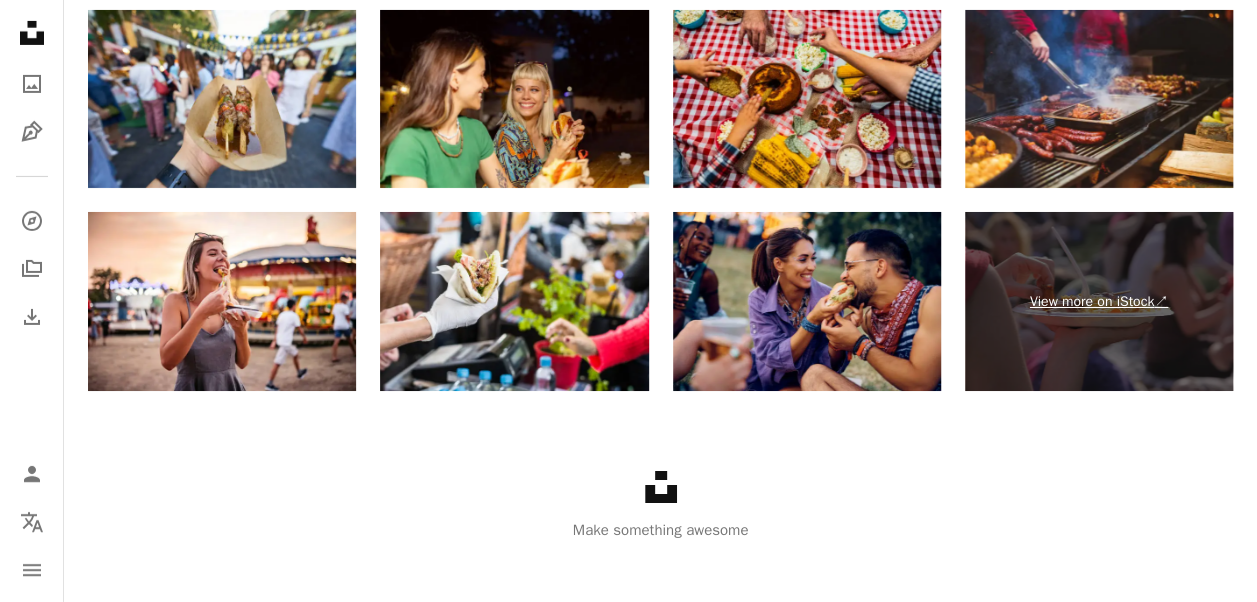 click on "View more on iStock  ↗" at bounding box center (1099, 301) 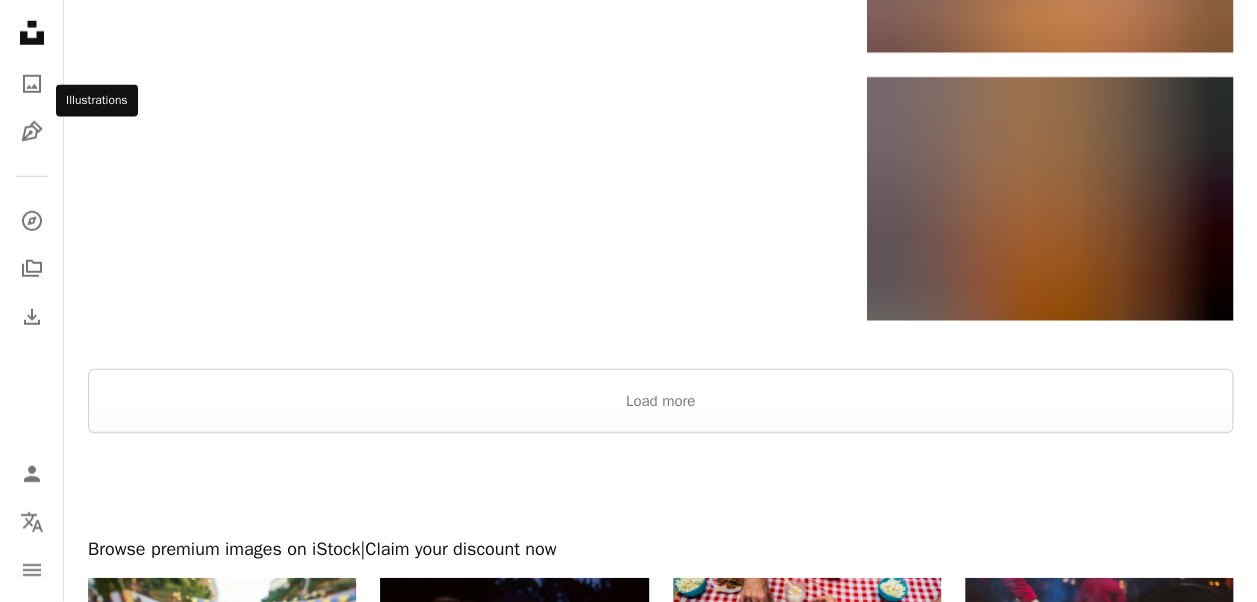 scroll, scrollTop: 2830, scrollLeft: 0, axis: vertical 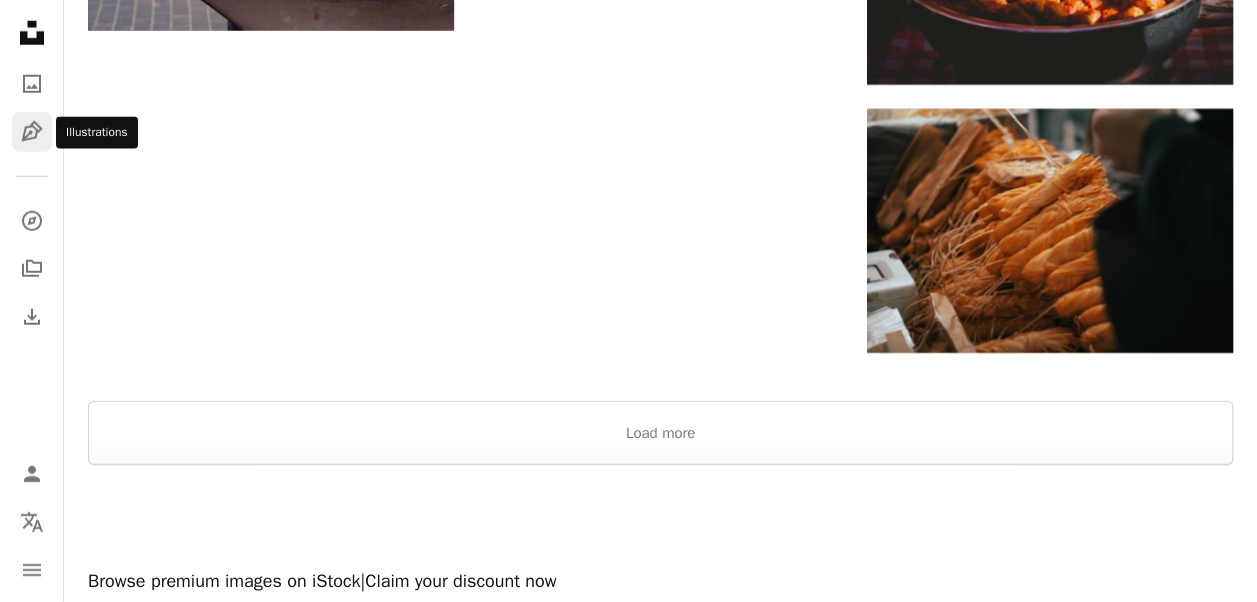 click on "Pen Tool" 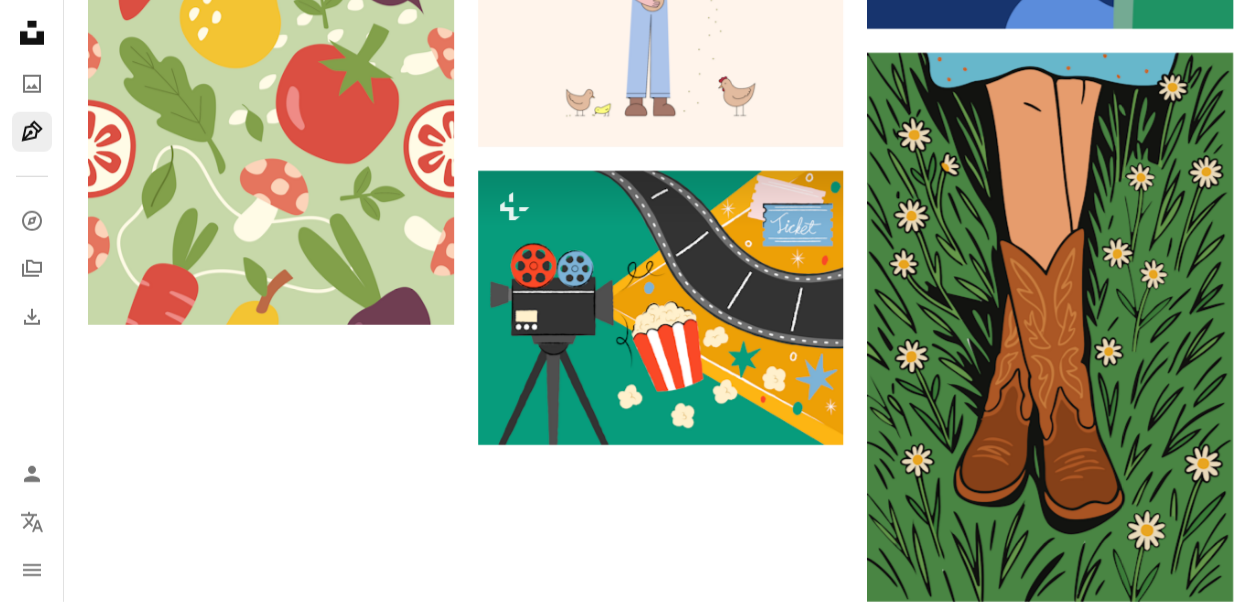 scroll, scrollTop: 0, scrollLeft: 0, axis: both 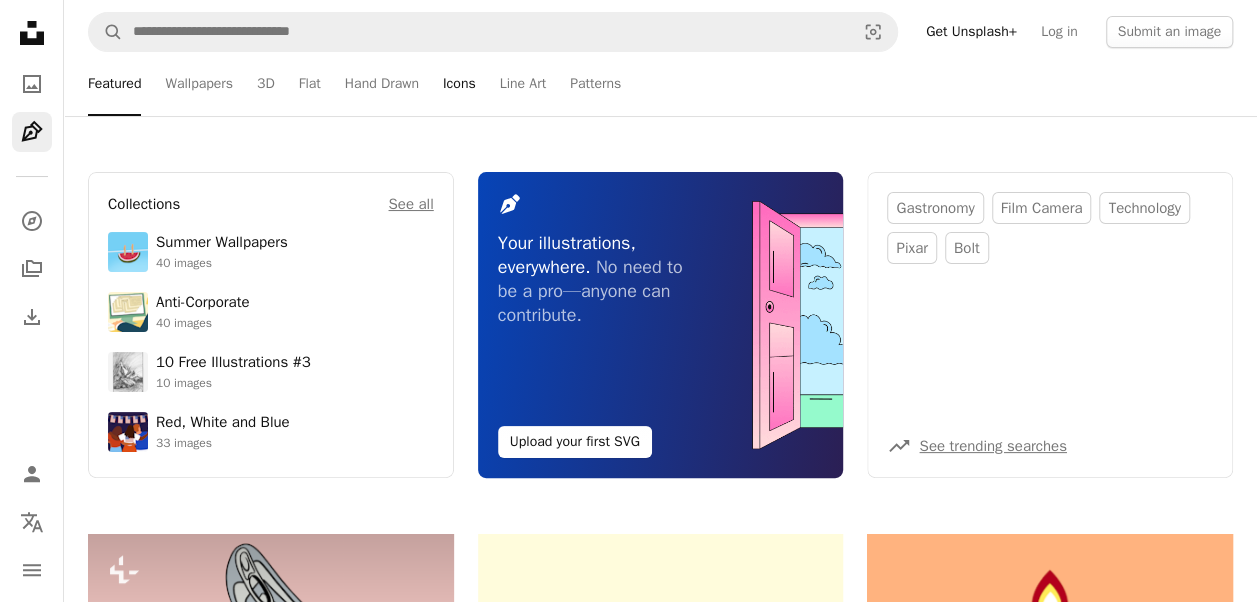 click on "Icons" at bounding box center (459, 84) 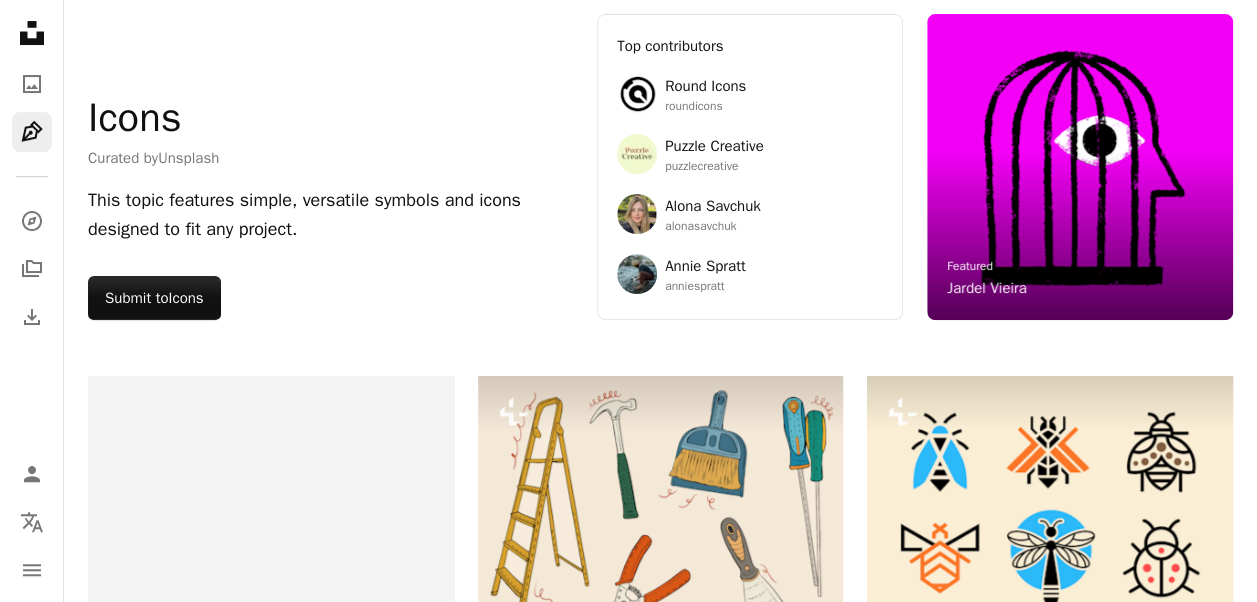 scroll, scrollTop: 0, scrollLeft: 0, axis: both 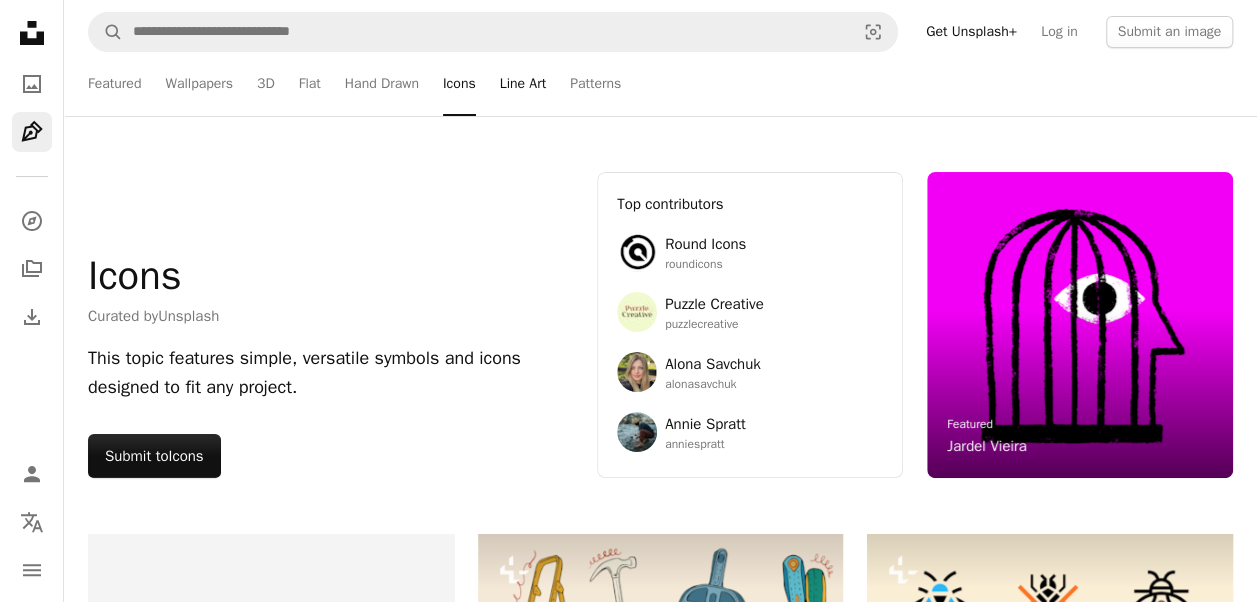 click on "Line Art" at bounding box center [523, 84] 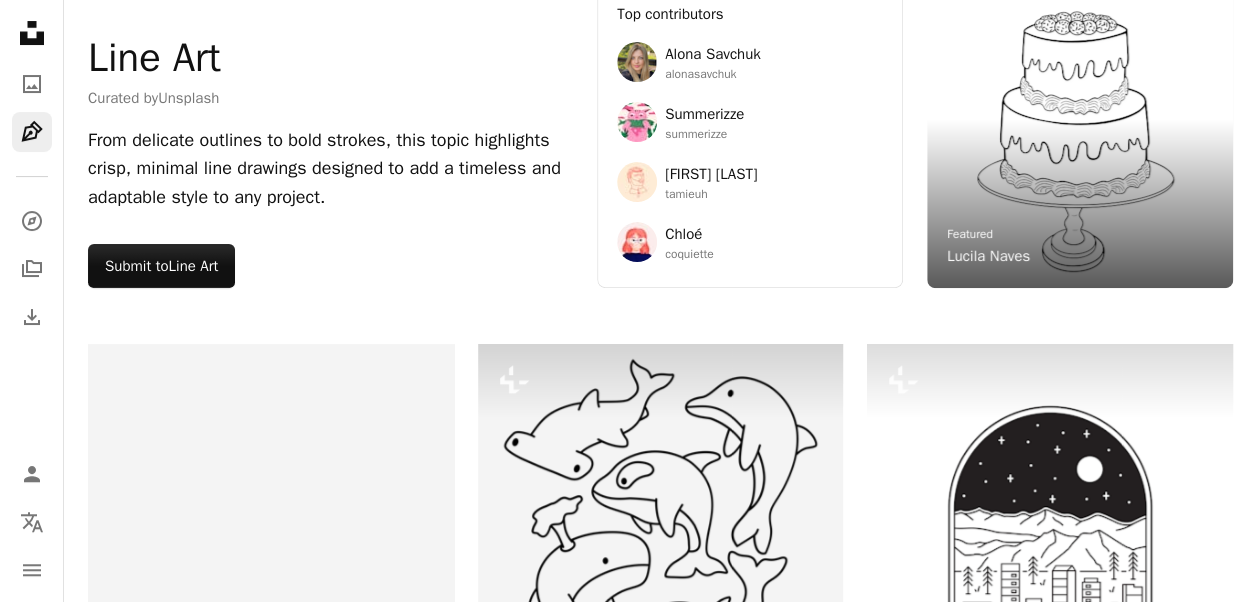 scroll, scrollTop: 0, scrollLeft: 0, axis: both 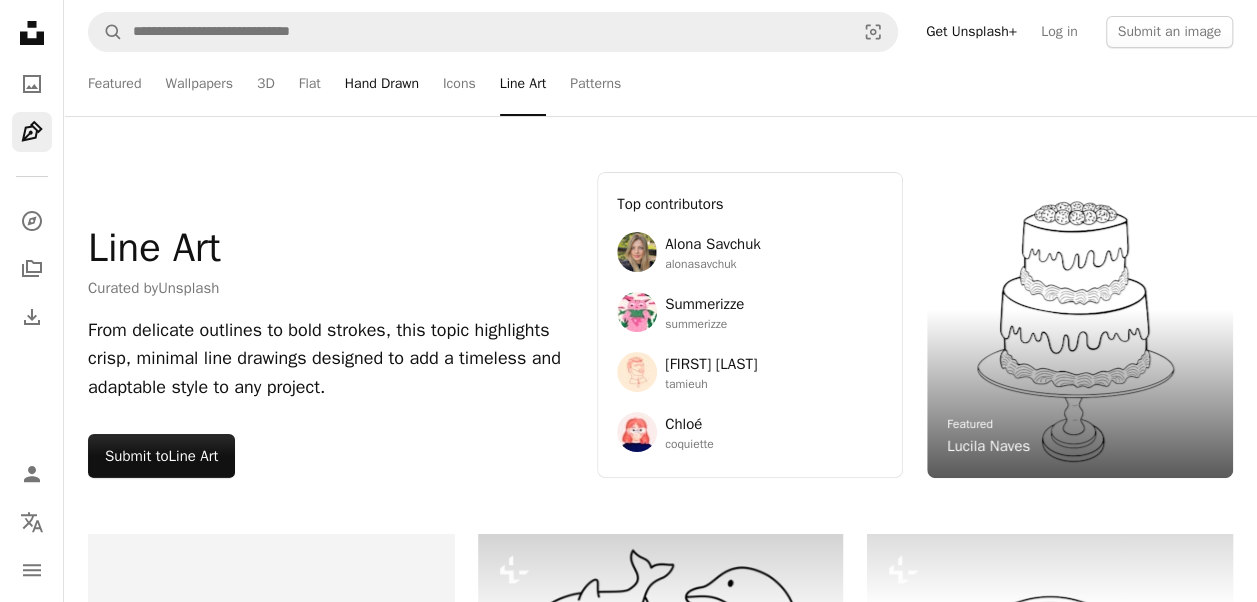 click on "Hand Drawn" at bounding box center [382, 84] 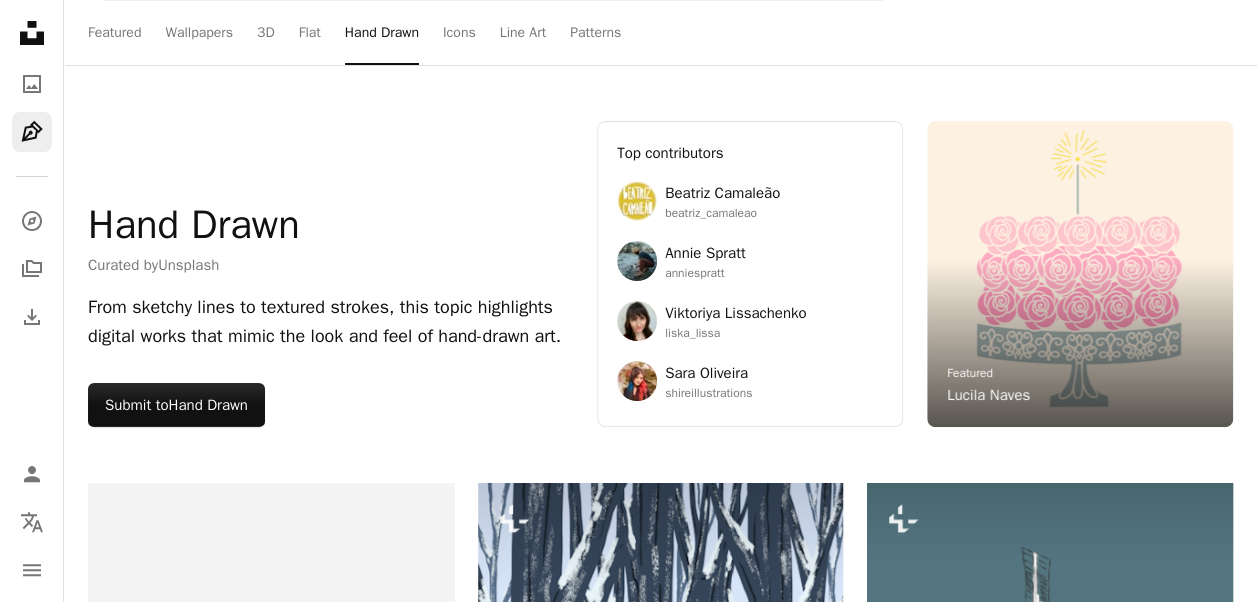 scroll, scrollTop: 0, scrollLeft: 0, axis: both 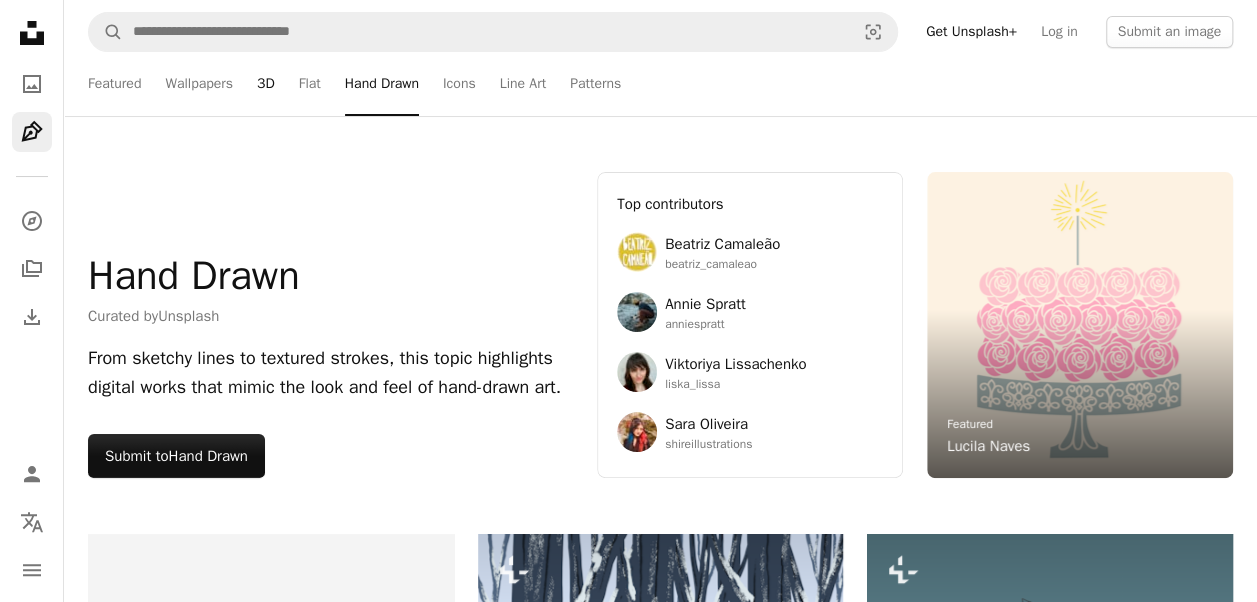 click on "3D" at bounding box center (266, 84) 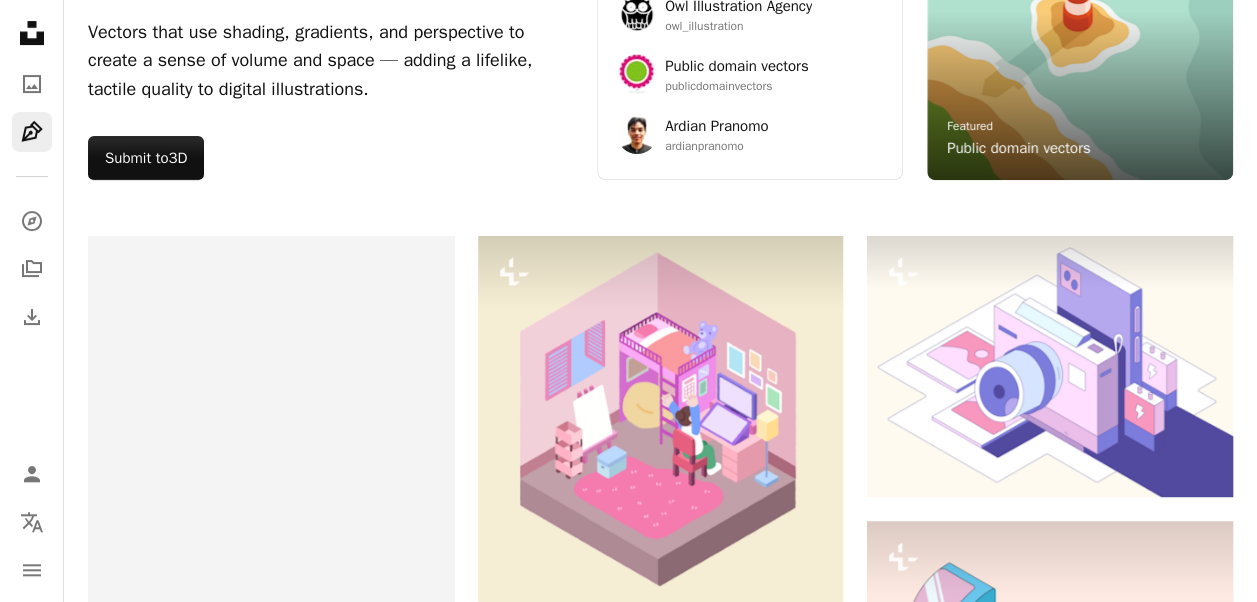 scroll, scrollTop: 0, scrollLeft: 0, axis: both 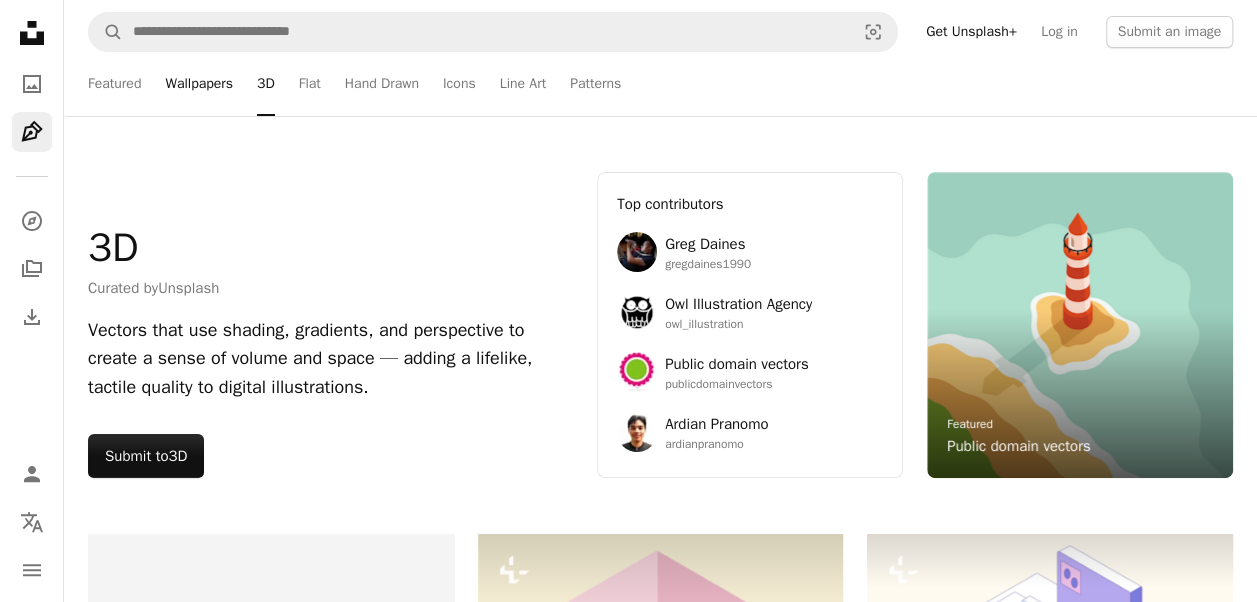 click on "Wallpapers" at bounding box center (199, 84) 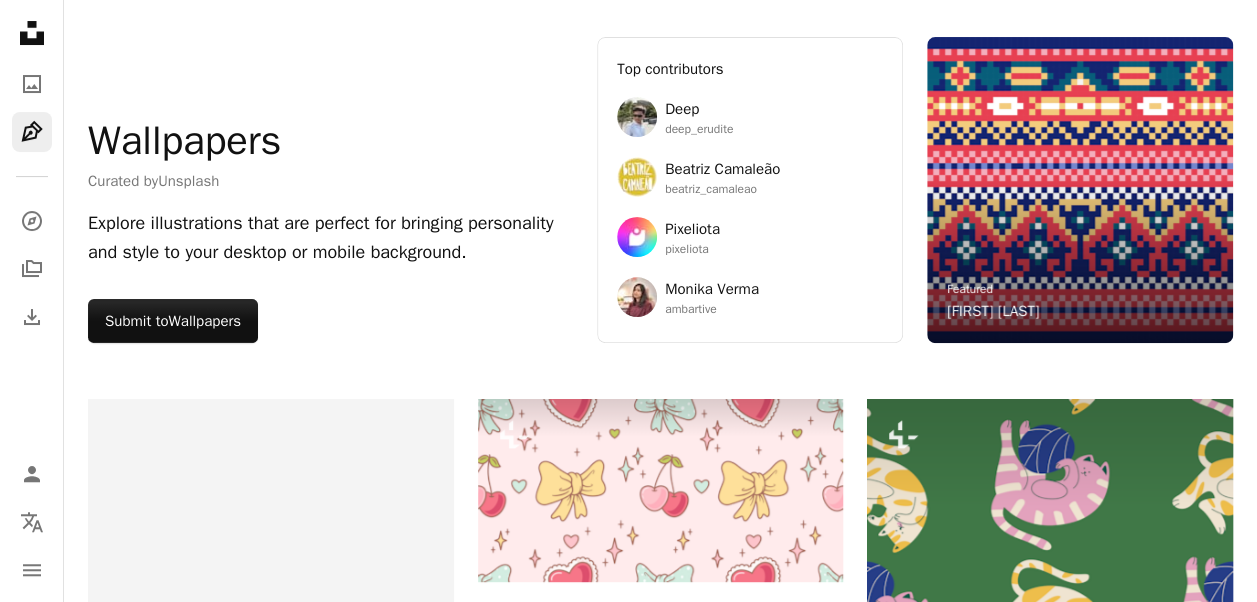 scroll, scrollTop: 0, scrollLeft: 0, axis: both 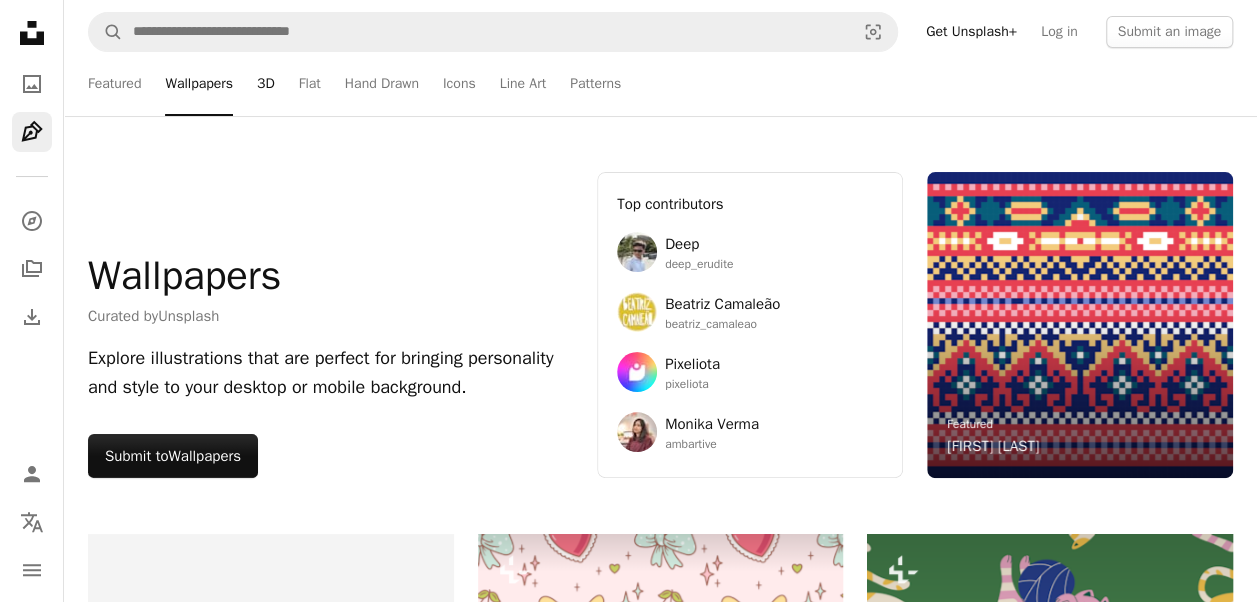 click on "3D" at bounding box center (266, 84) 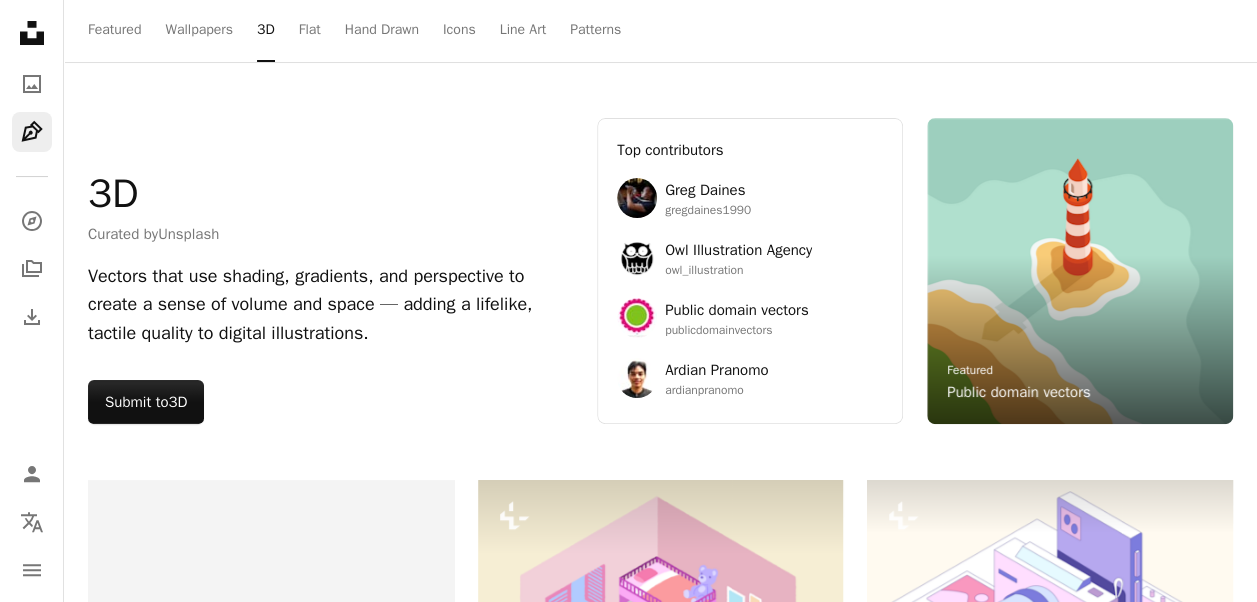 scroll, scrollTop: 0, scrollLeft: 0, axis: both 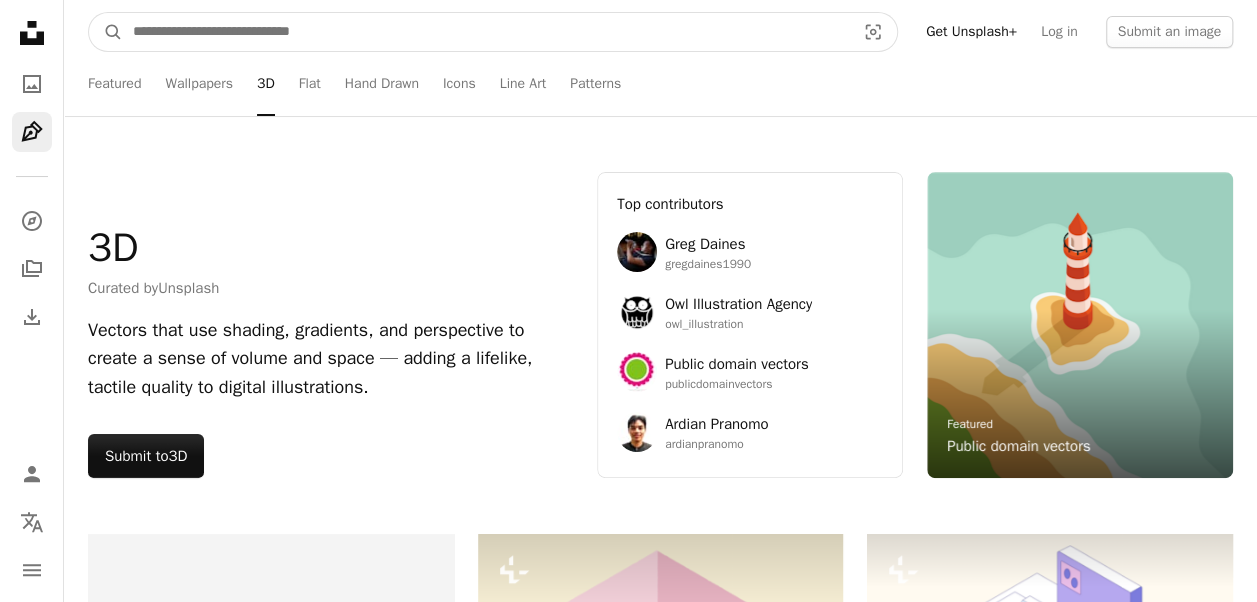 click at bounding box center (486, 32) 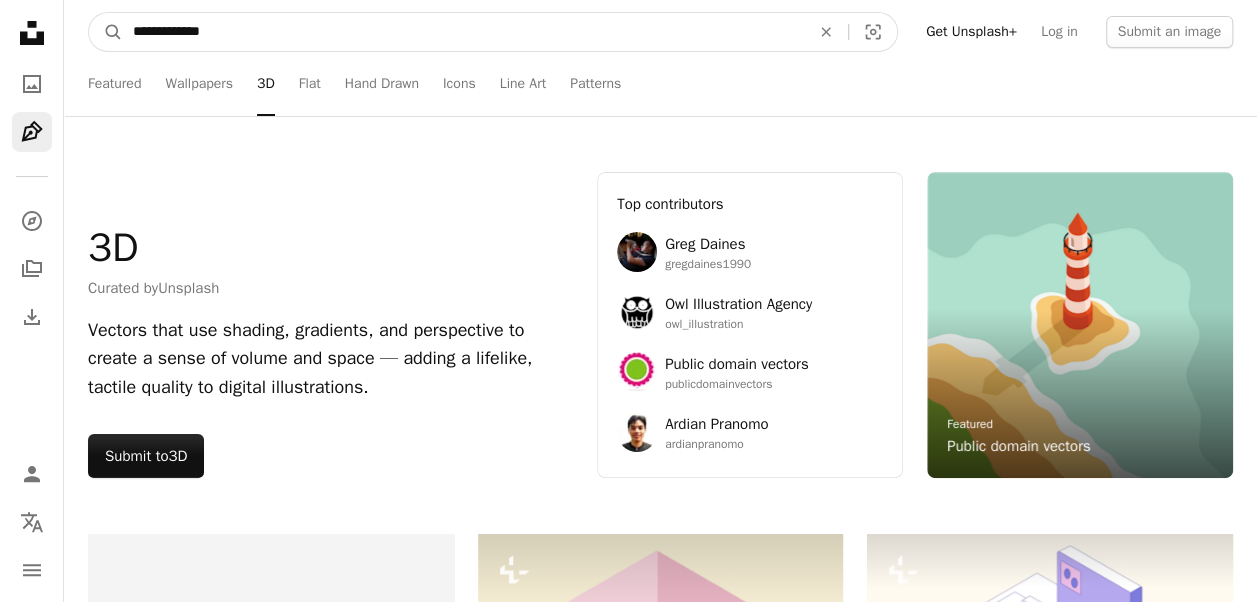 type on "**********" 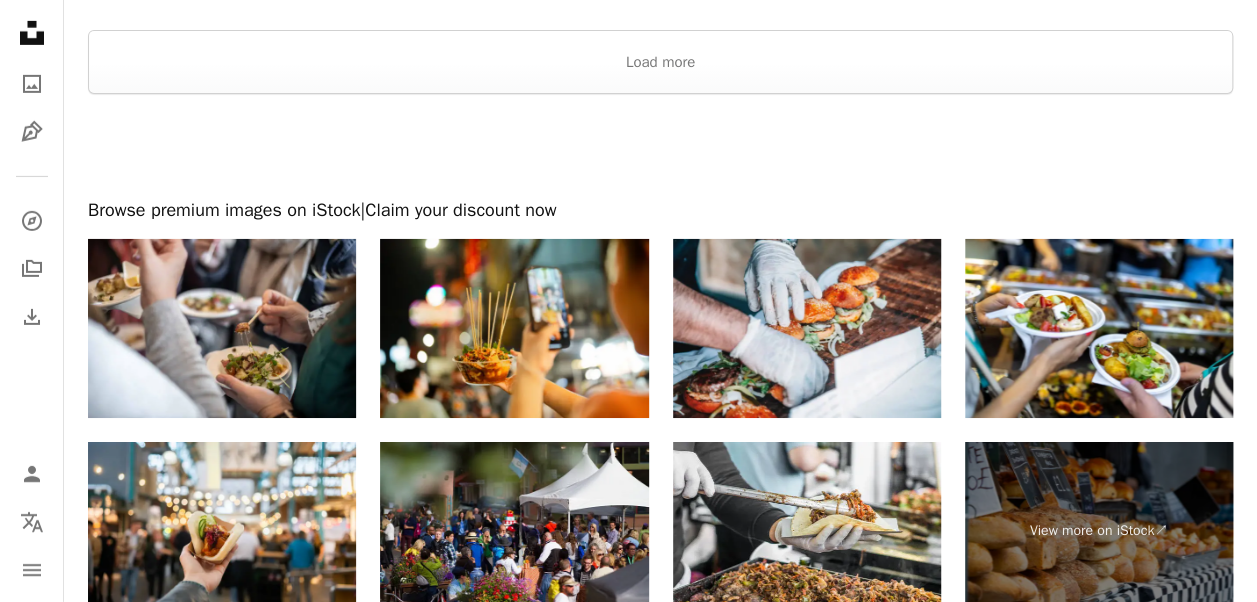 scroll, scrollTop: 3530, scrollLeft: 0, axis: vertical 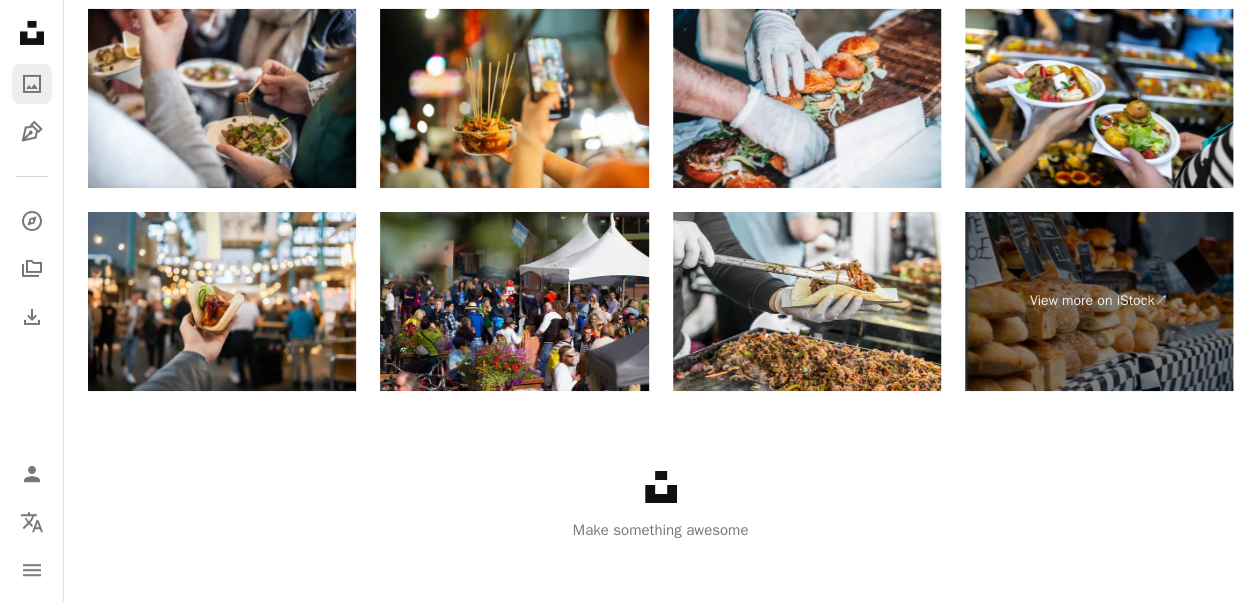 click on "A photo" 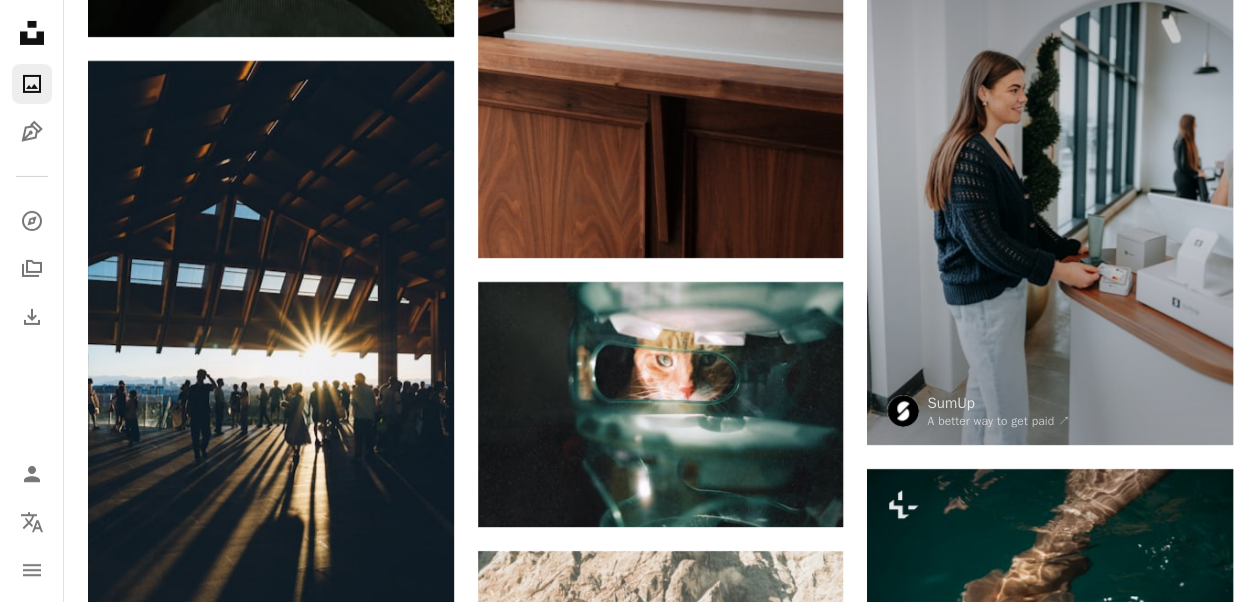 scroll, scrollTop: 4000, scrollLeft: 0, axis: vertical 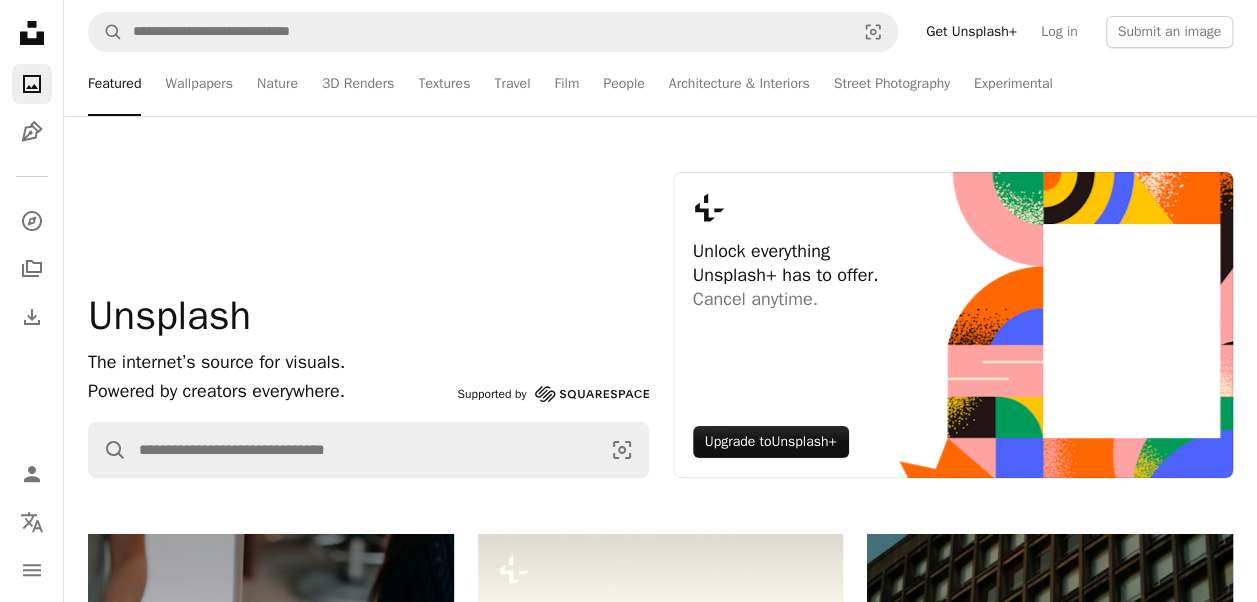 click on "Unsplash logo Unsplash Home" 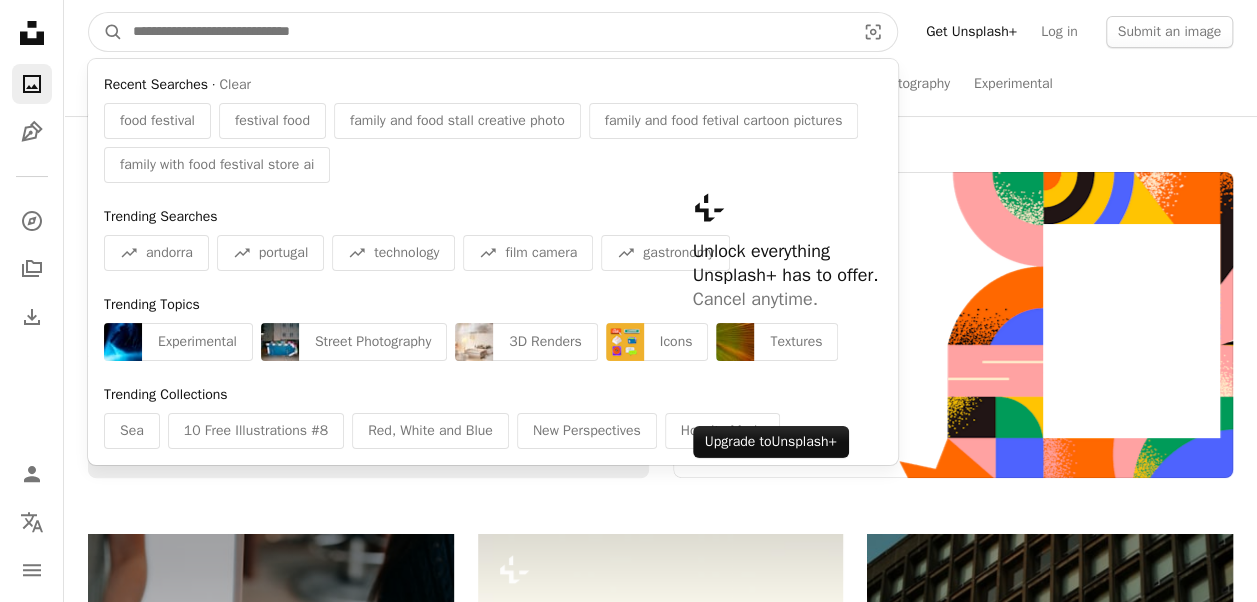 click at bounding box center [486, 32] 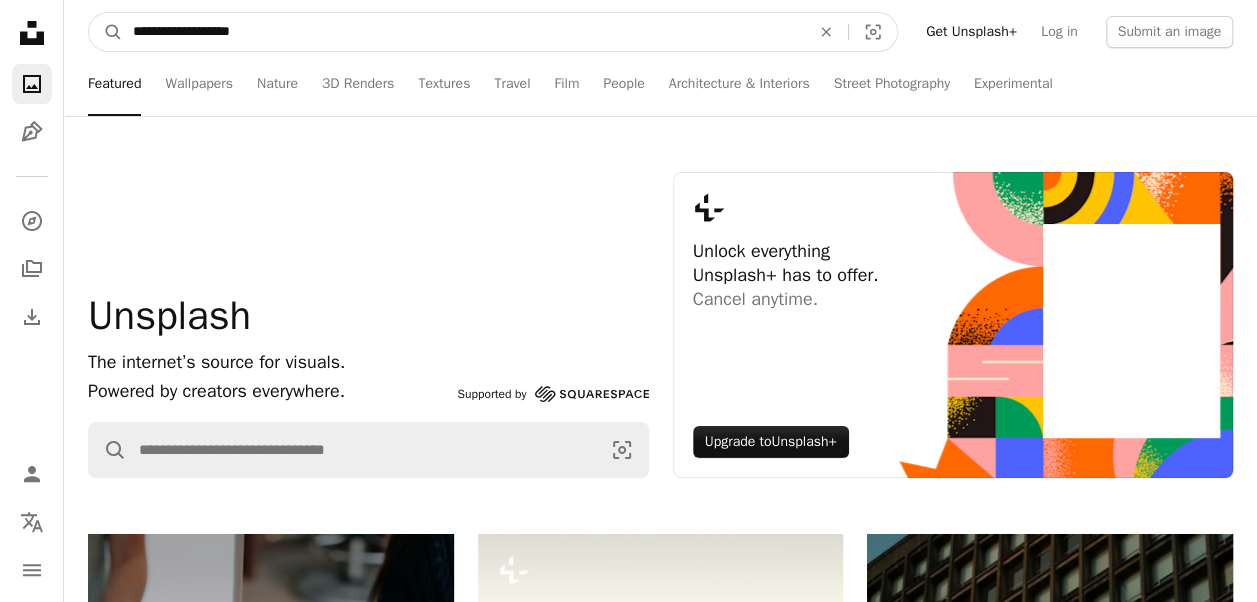 type on "**********" 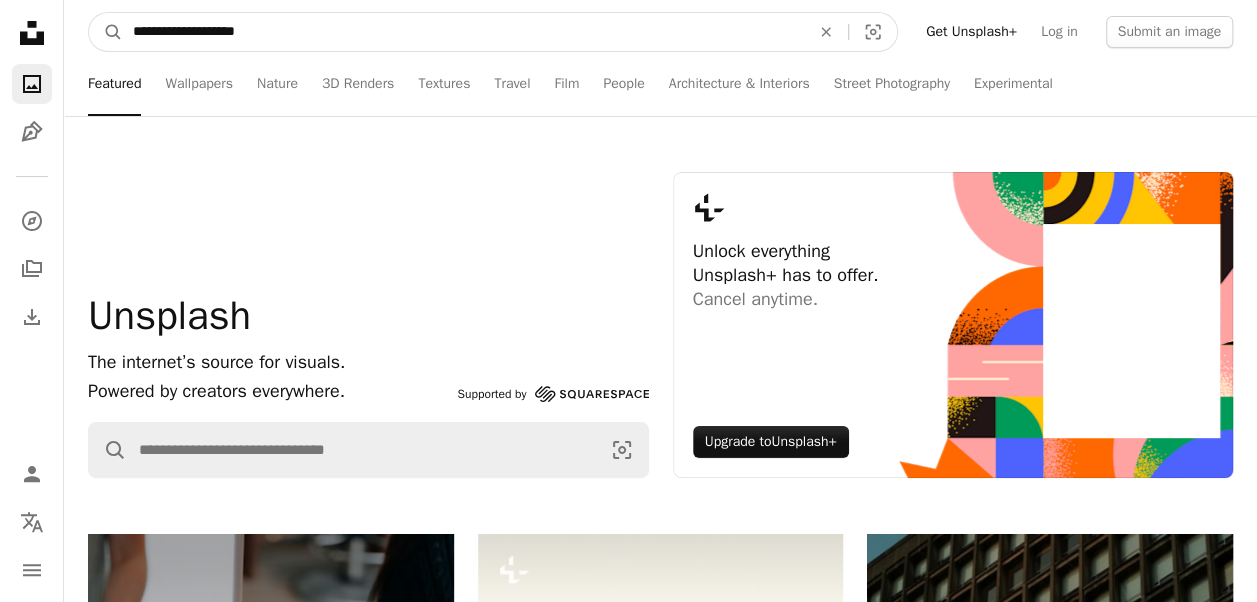 click on "A magnifying glass" at bounding box center (106, 32) 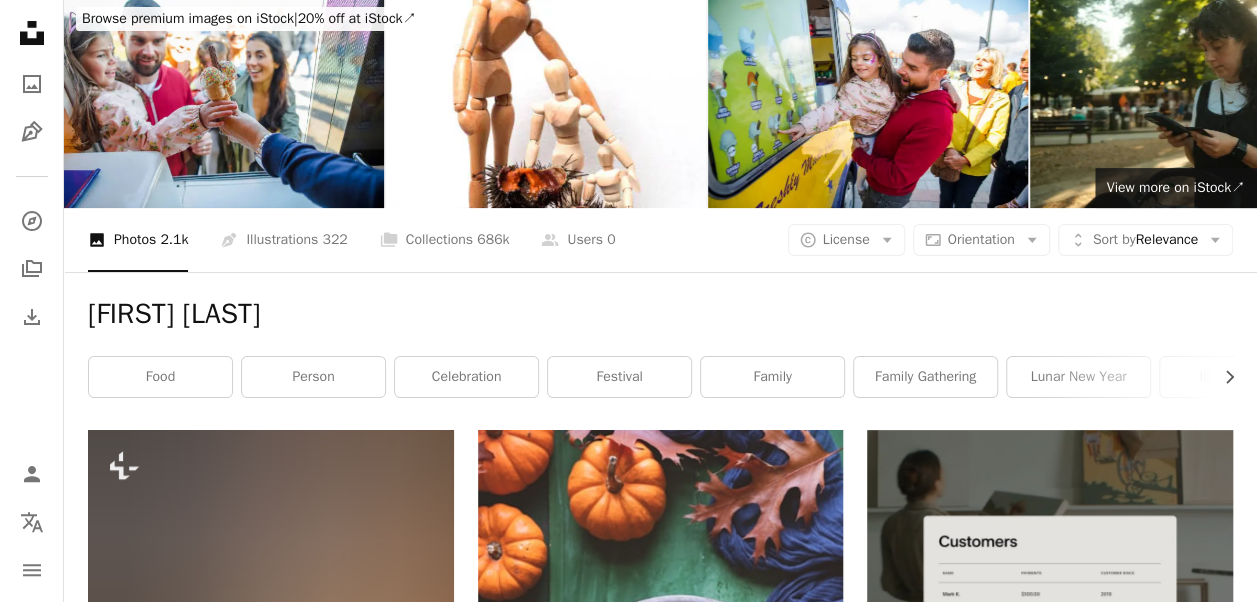 scroll, scrollTop: 0, scrollLeft: 0, axis: both 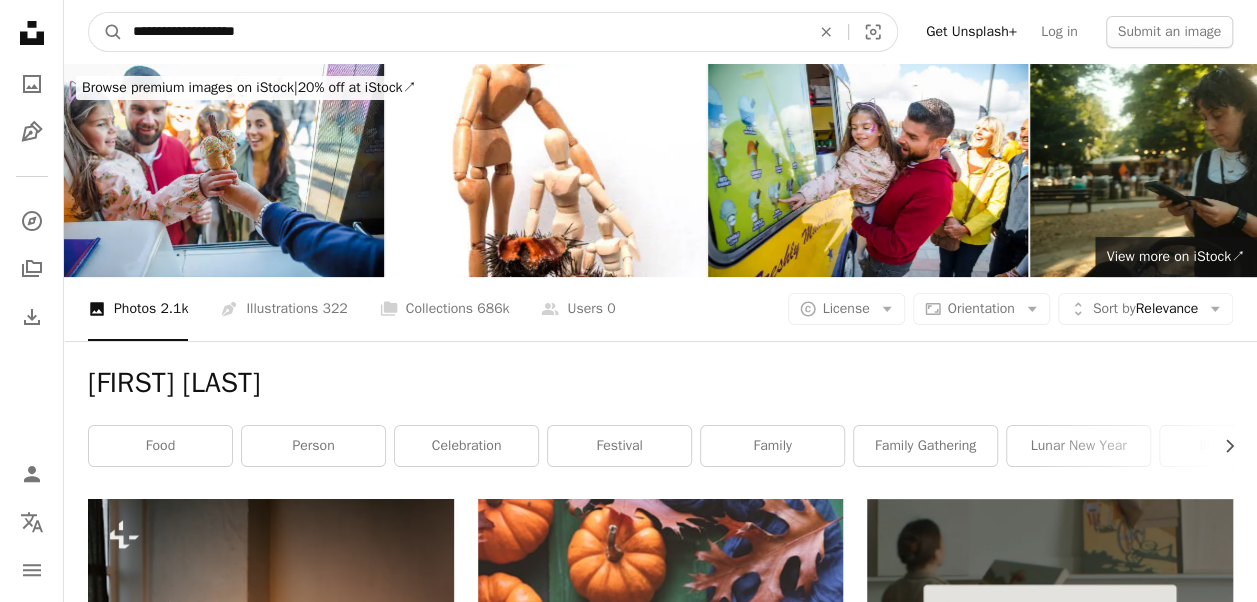 drag, startPoint x: 302, startPoint y: 36, endPoint x: 79, endPoint y: 37, distance: 223.00224 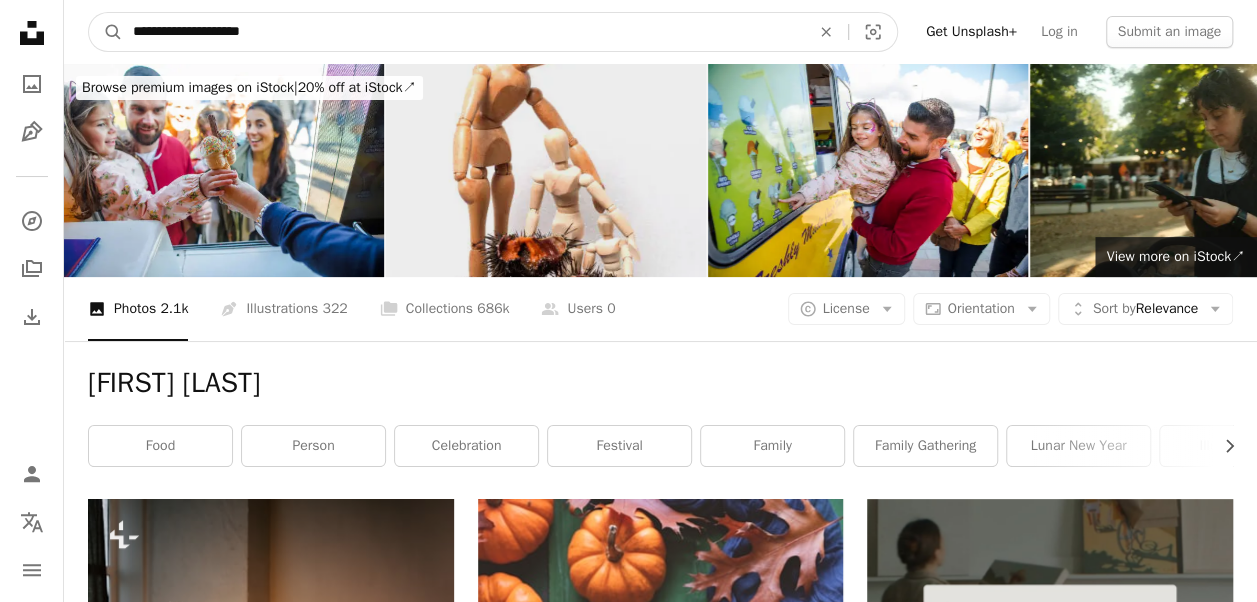 type on "**********" 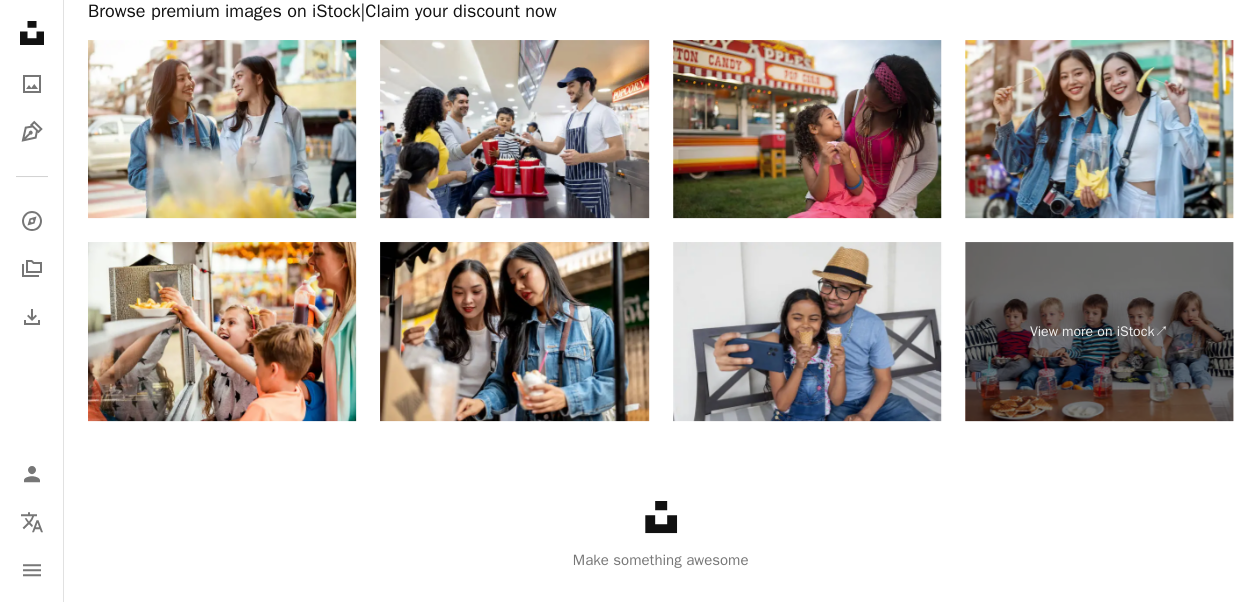 scroll, scrollTop: 3764, scrollLeft: 0, axis: vertical 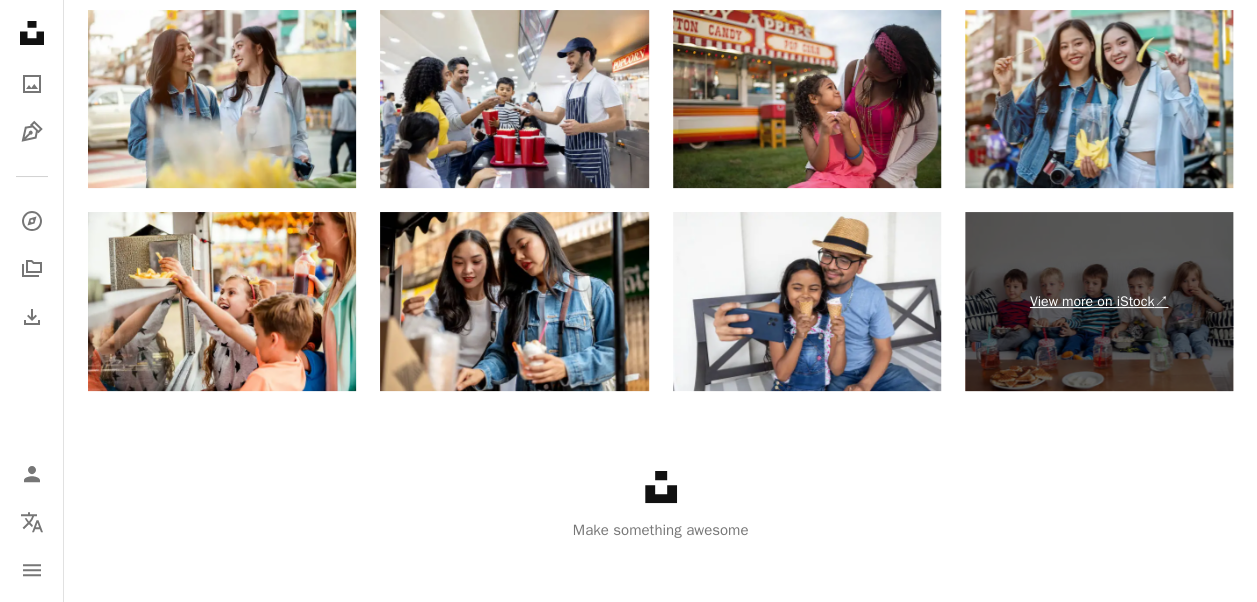 click on "View more on iStock  ↗" at bounding box center [1099, 301] 